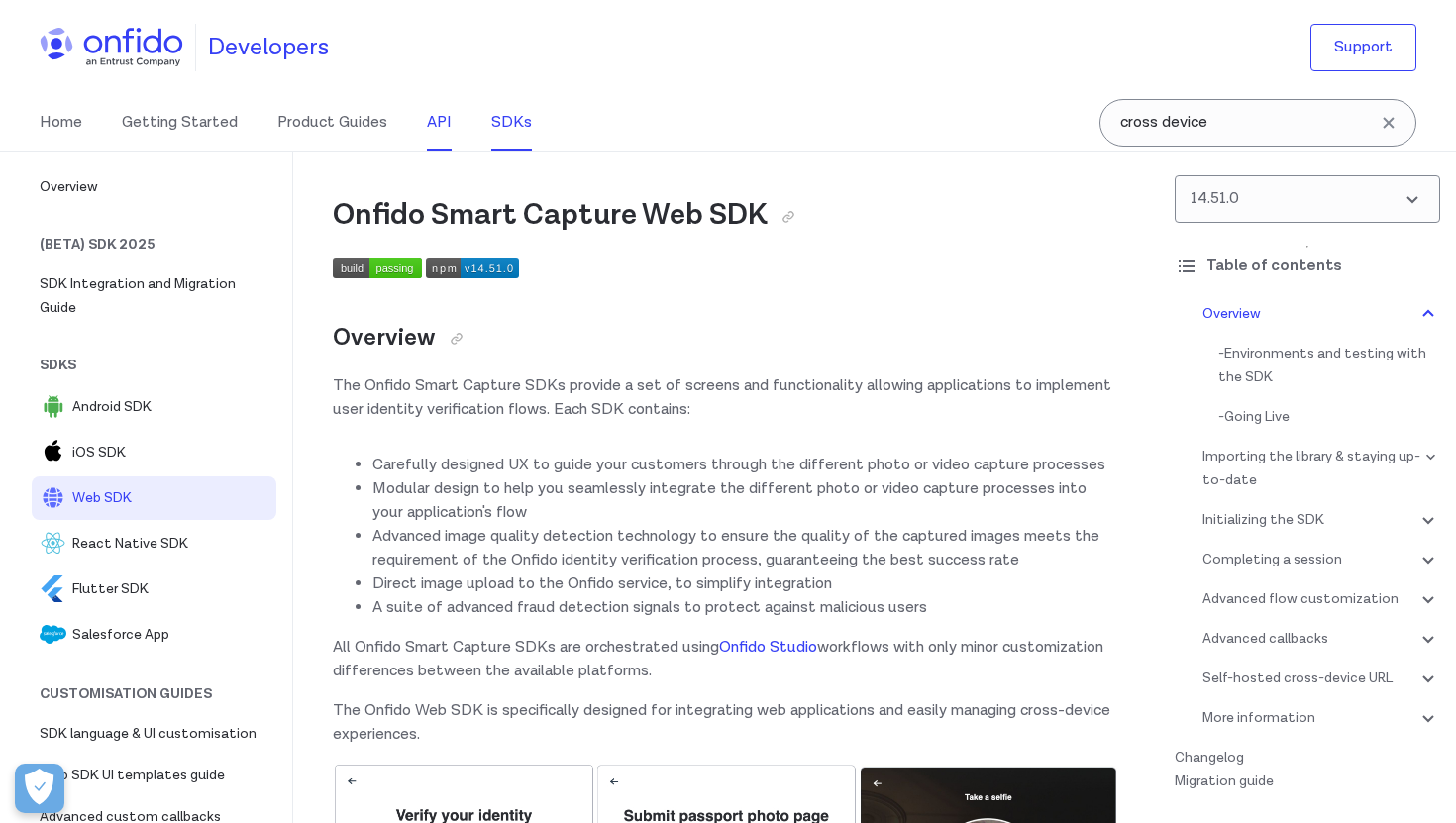 scroll, scrollTop: 0, scrollLeft: 0, axis: both 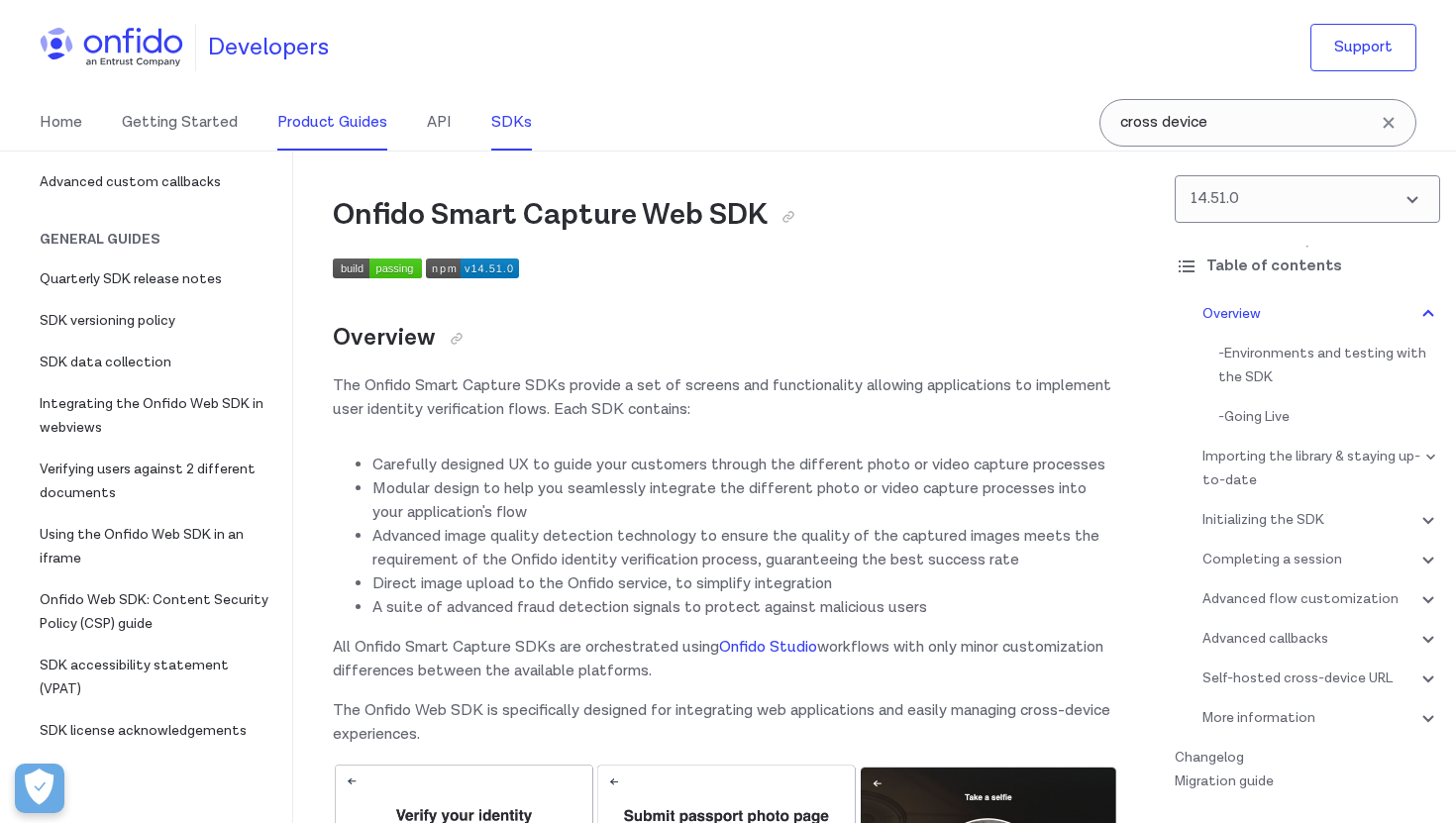 click on "Product Guides" at bounding box center [332, 123] 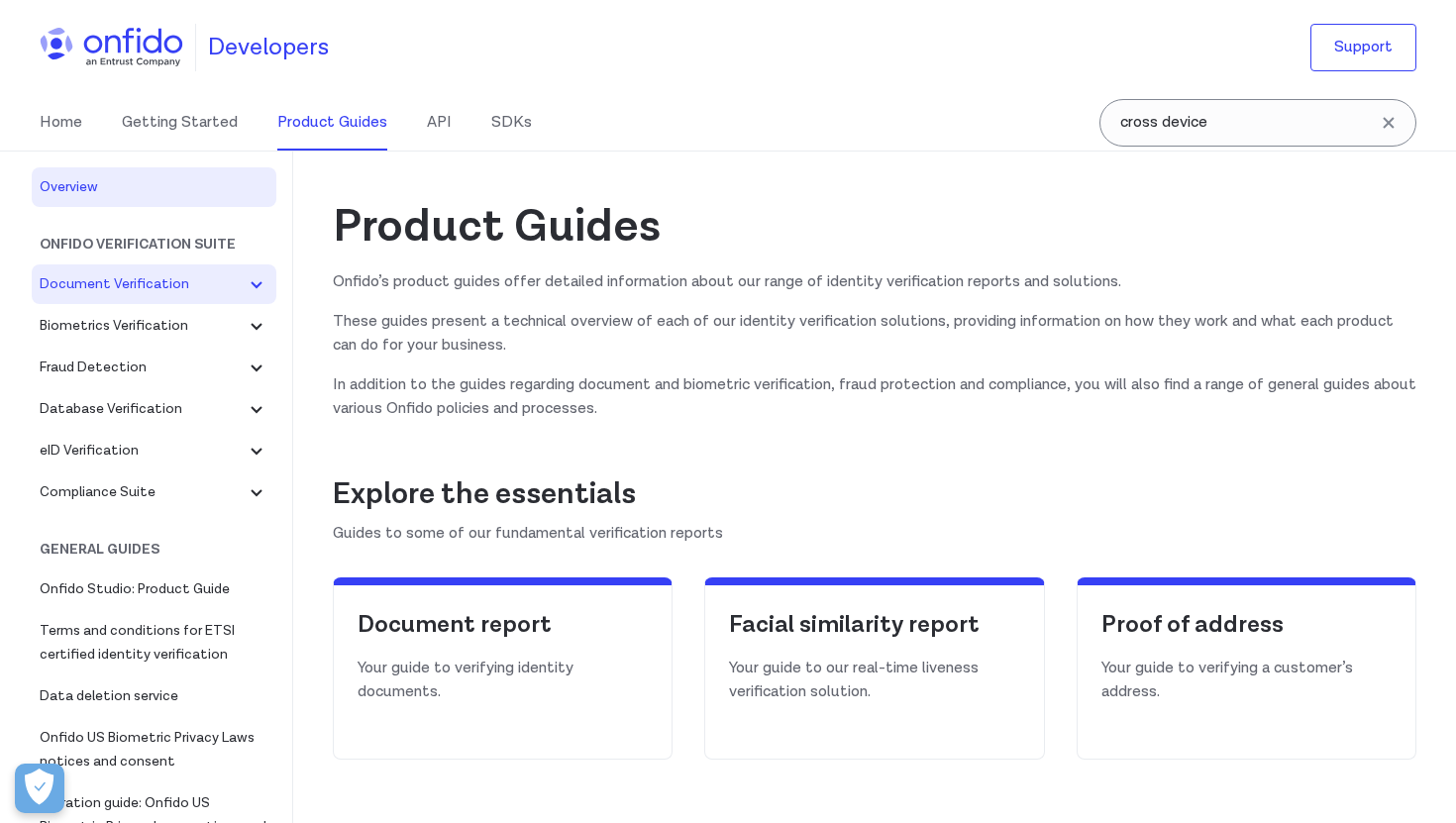 click on "Document Verification" at bounding box center [142, 284] 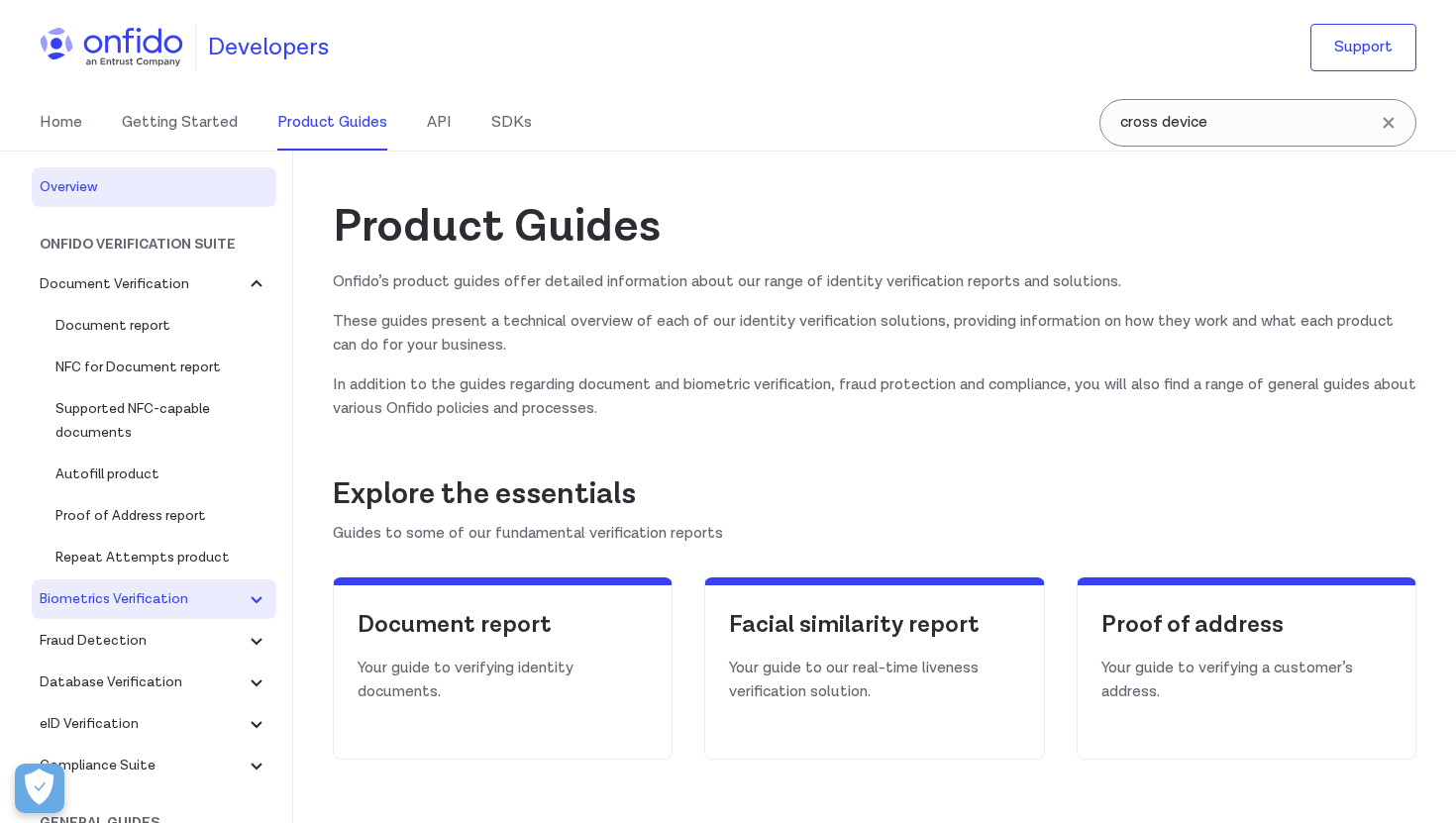 click on "Biometrics Verification" at bounding box center [154, 599] 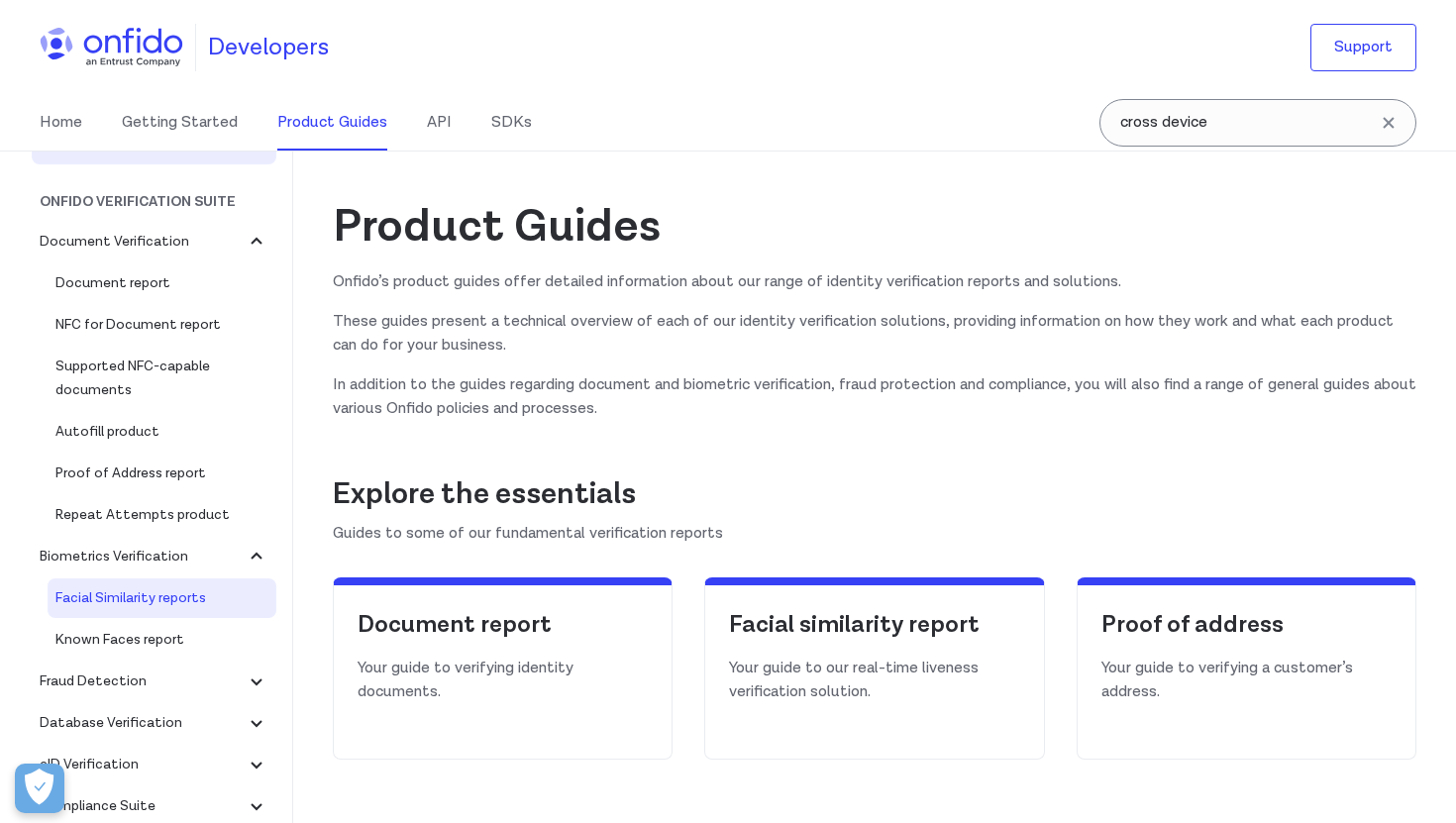 scroll, scrollTop: 45, scrollLeft: 0, axis: vertical 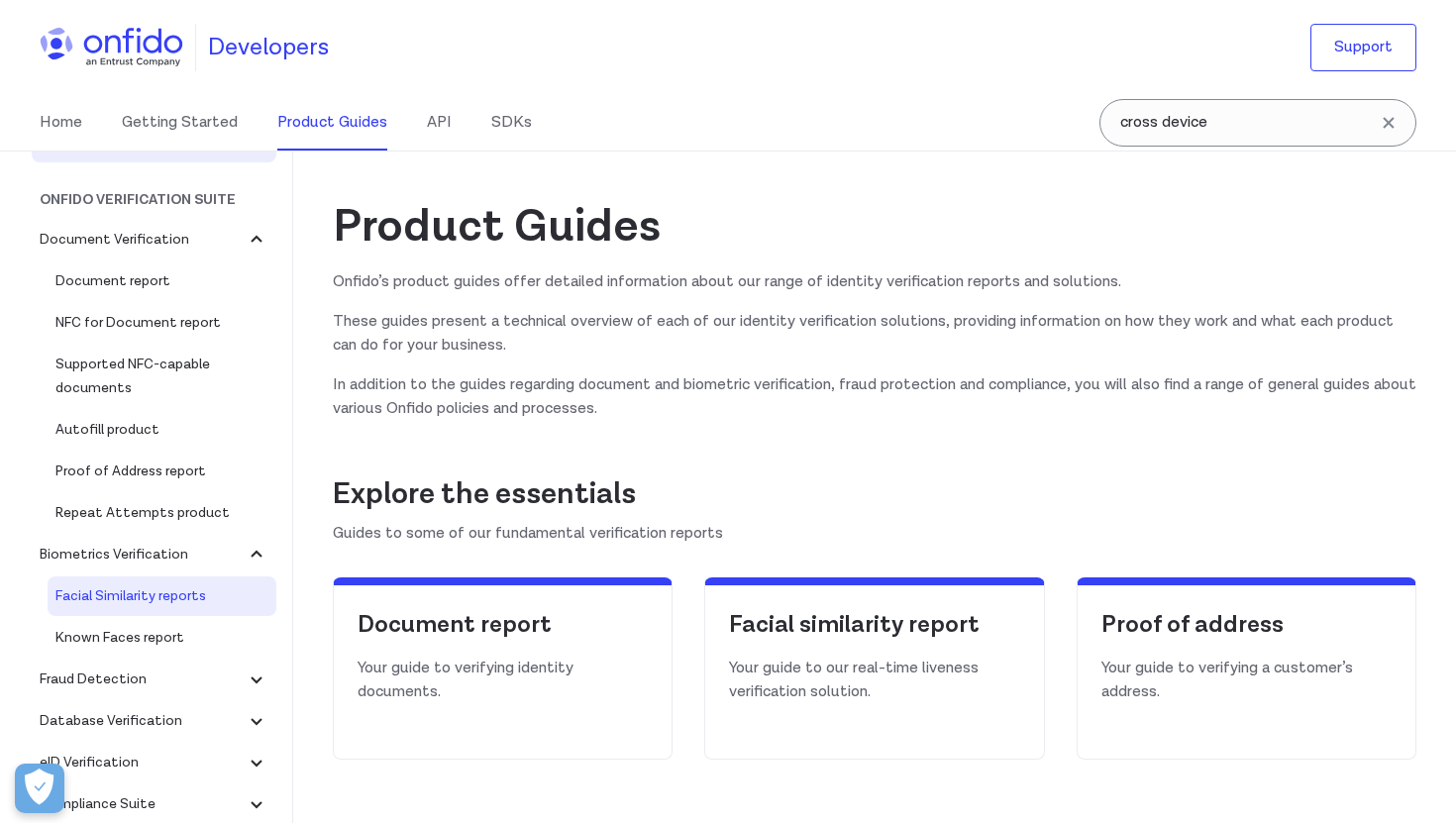 click on "Facial Similarity reports" at bounding box center [161, 596] 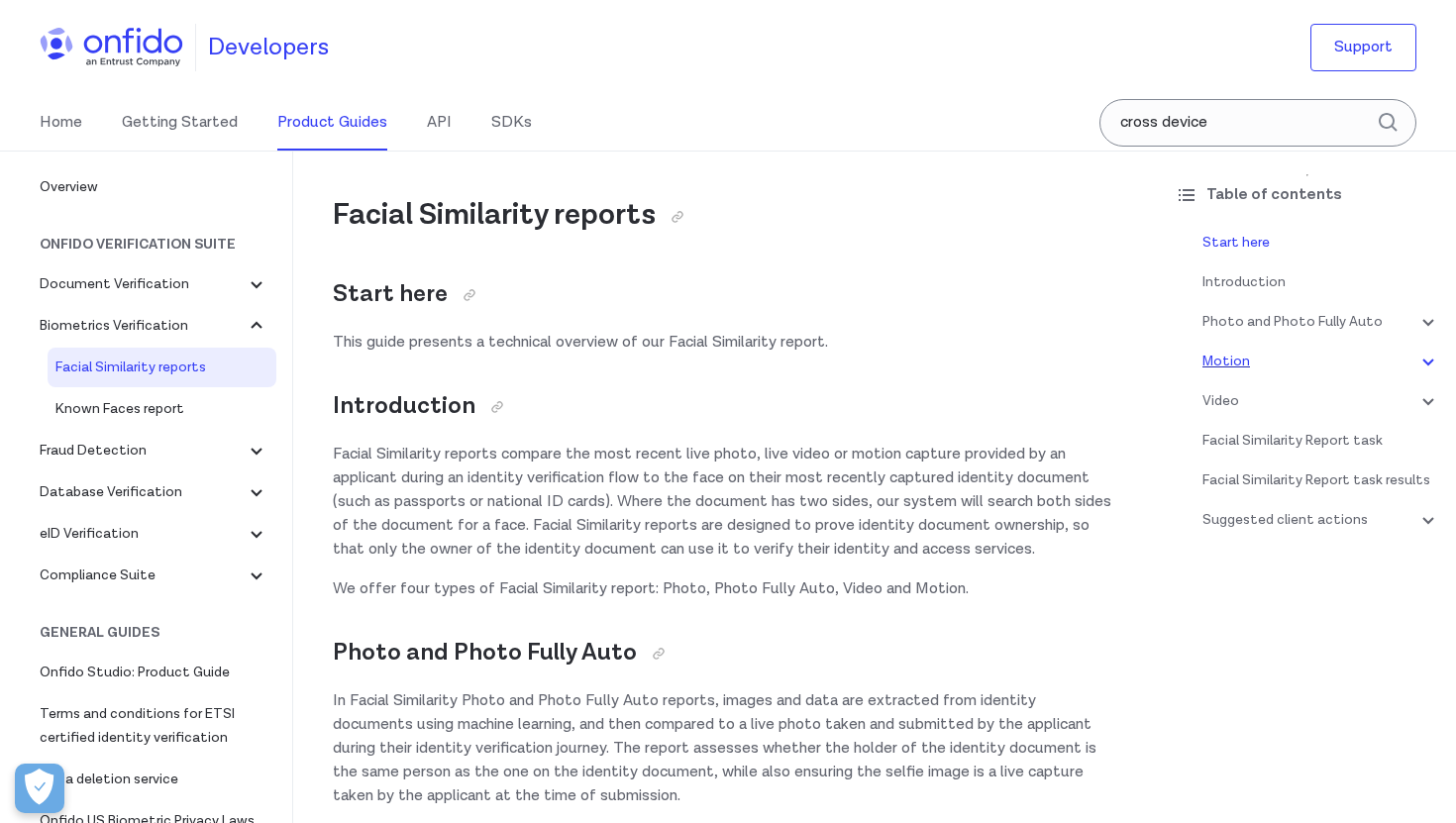 scroll, scrollTop: 0, scrollLeft: 0, axis: both 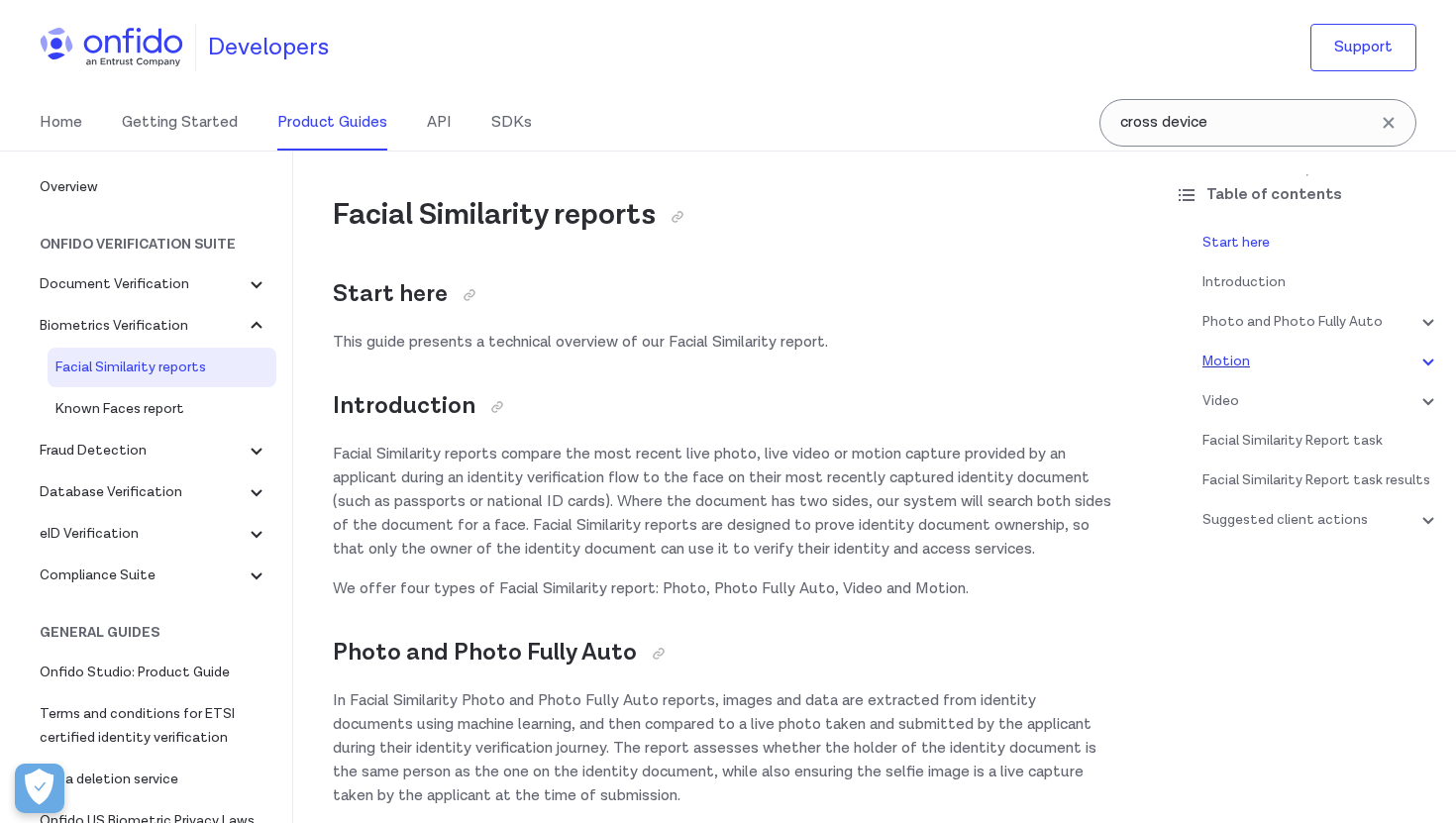 click on "Motion" at bounding box center [1321, 361] 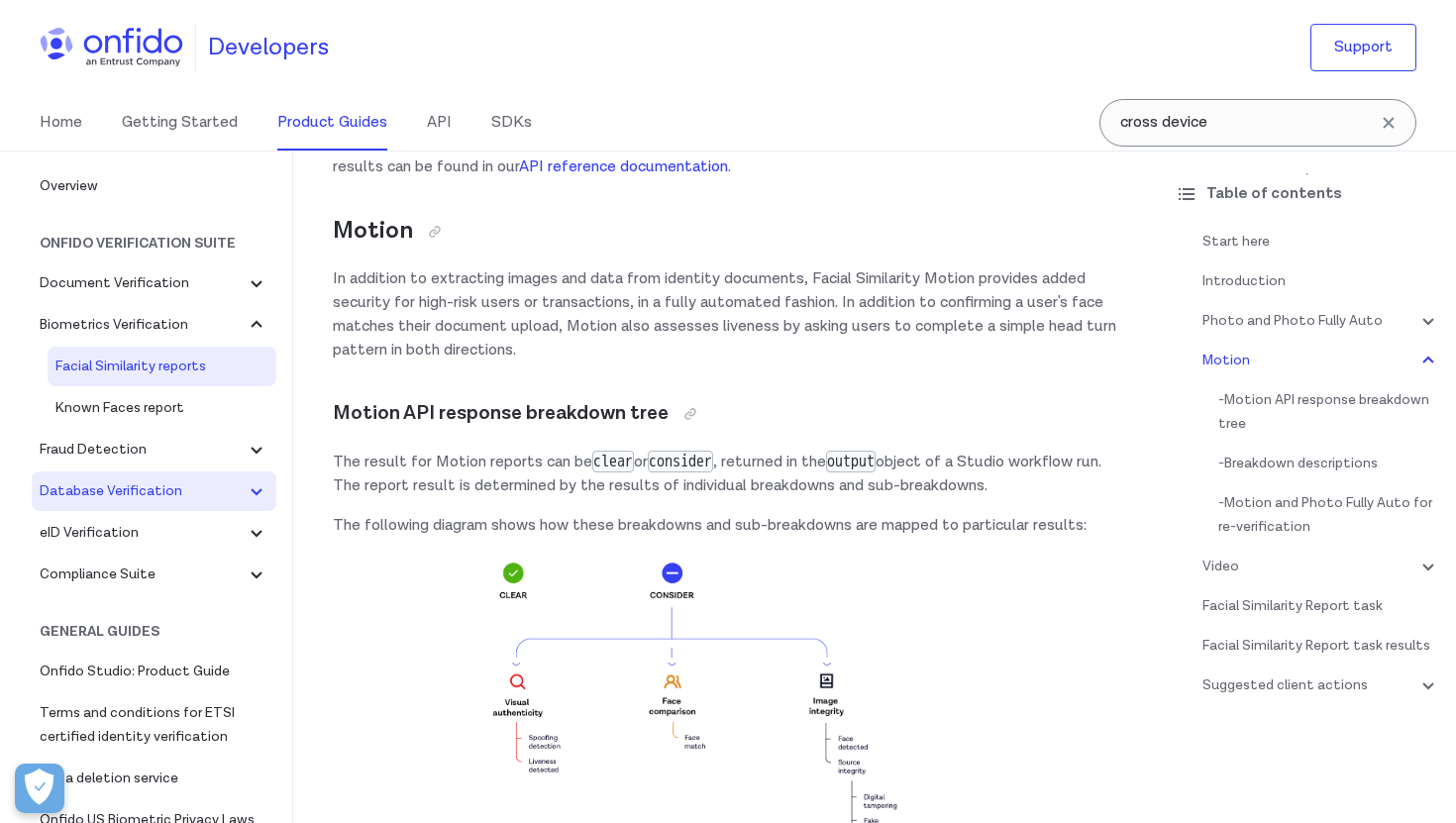 click on "Database Verification" at bounding box center [142, 491] 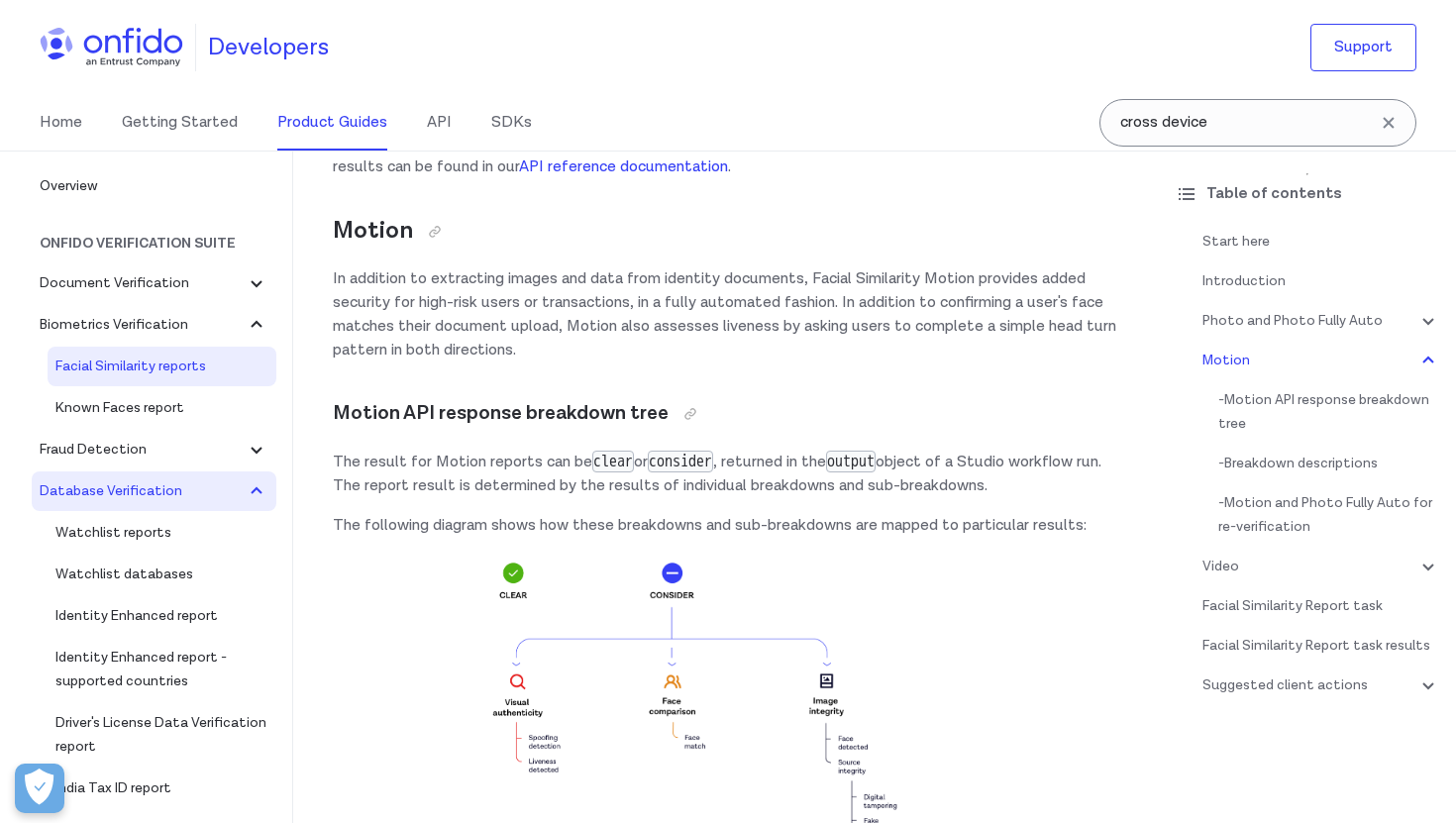 click on "Database Verification" at bounding box center [142, 491] 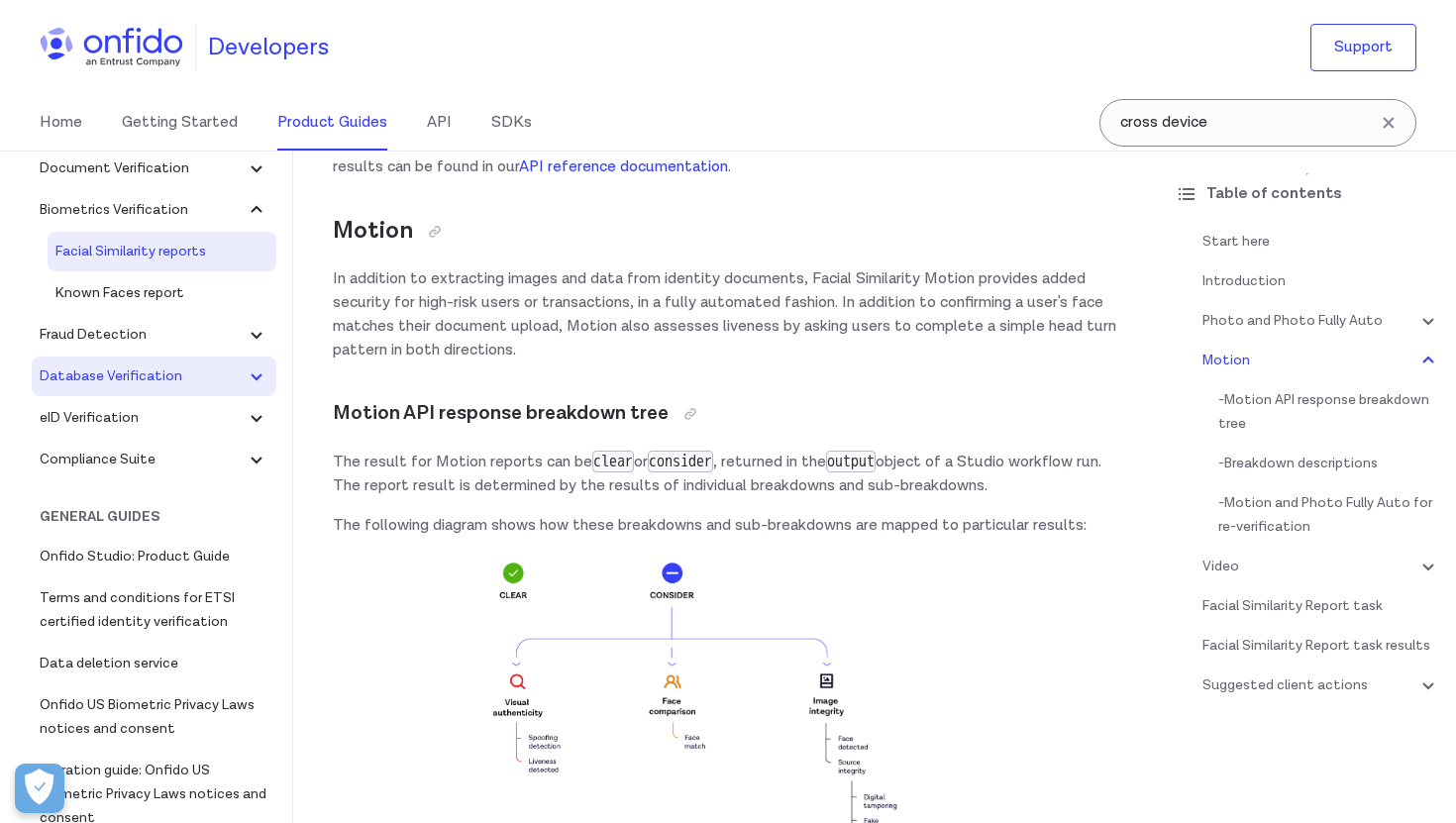 scroll, scrollTop: 108, scrollLeft: 0, axis: vertical 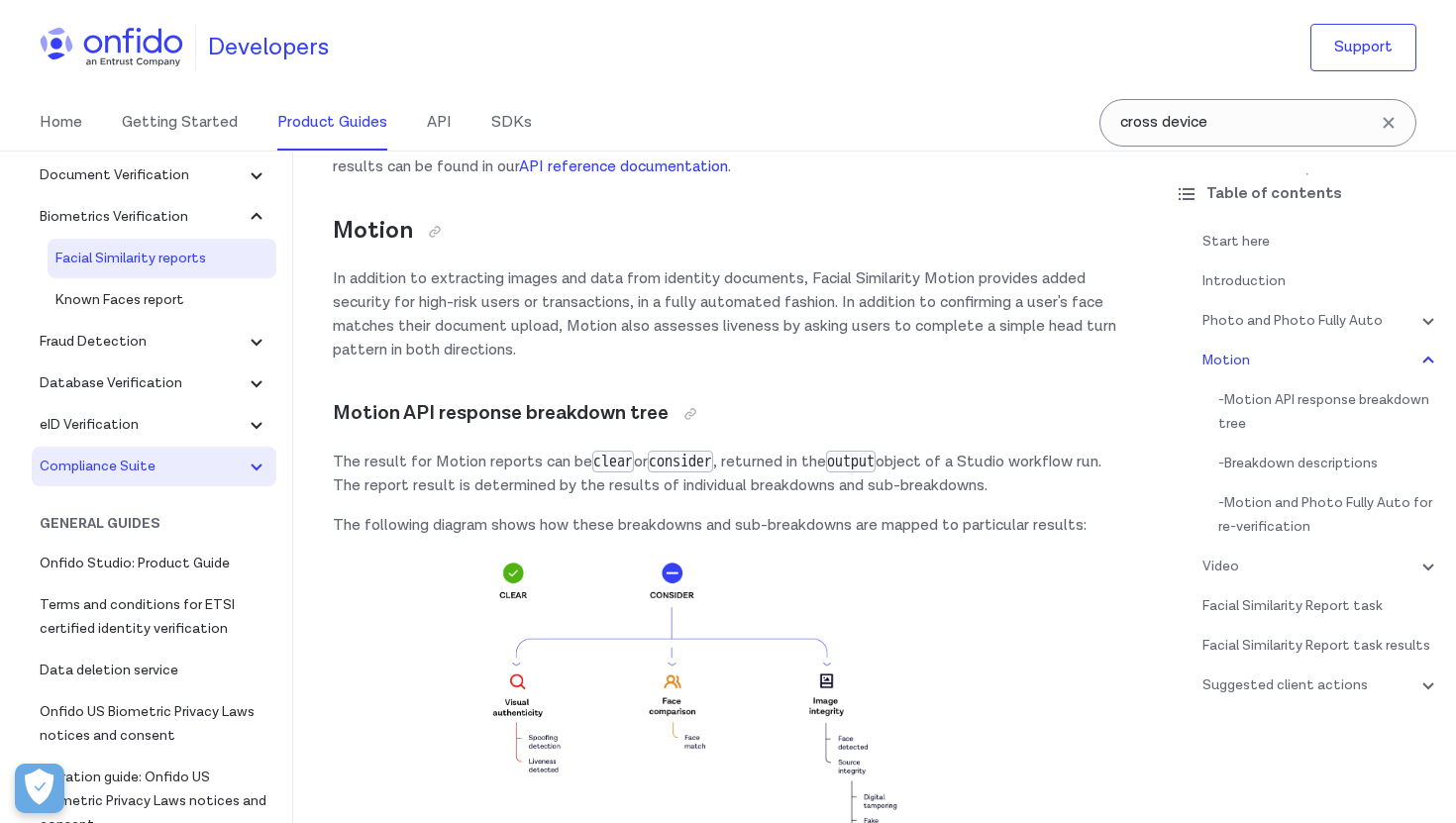 click on "Compliance Suite" at bounding box center [142, 466] 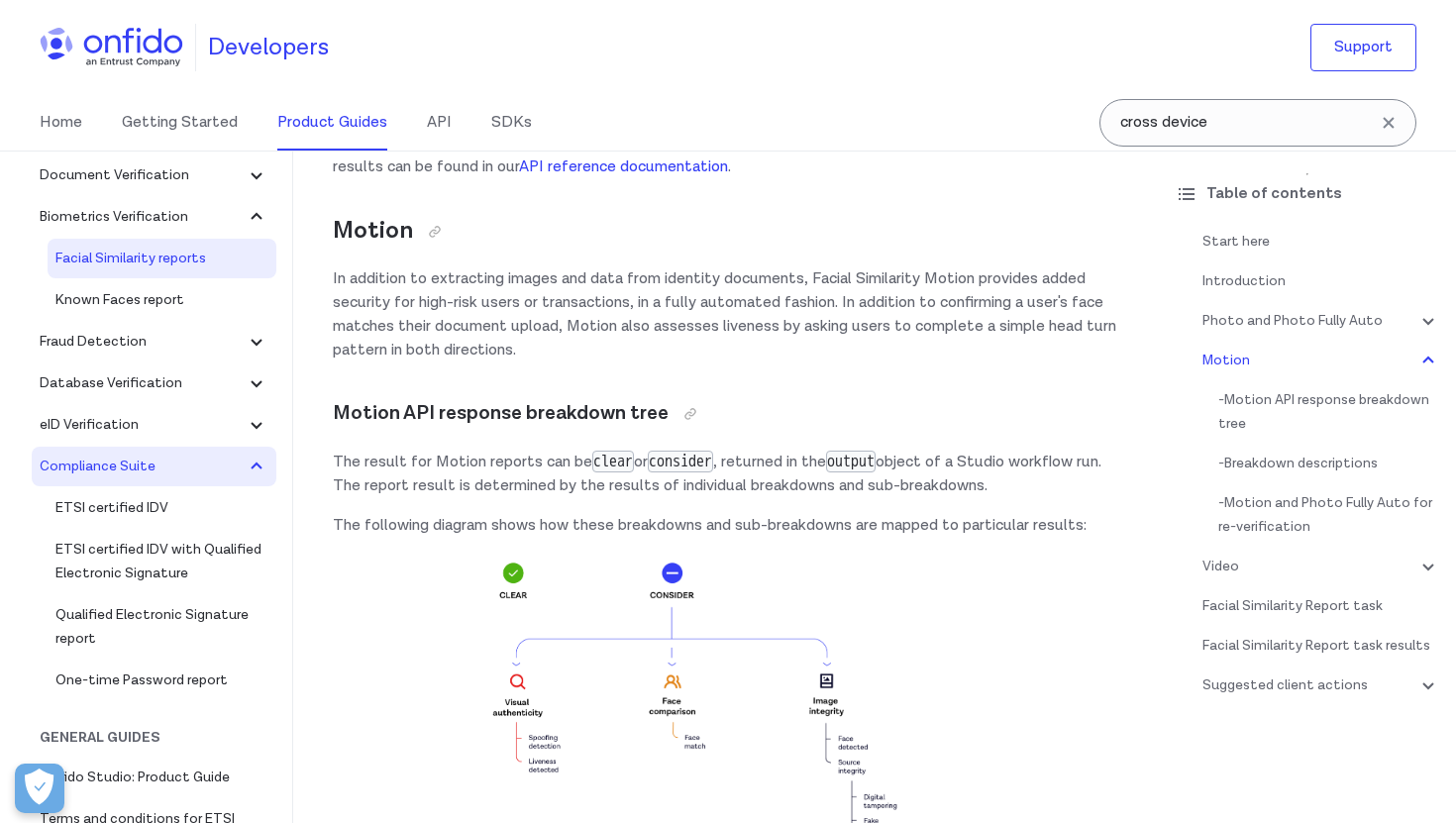 click on "Compliance Suite" at bounding box center (142, 466) 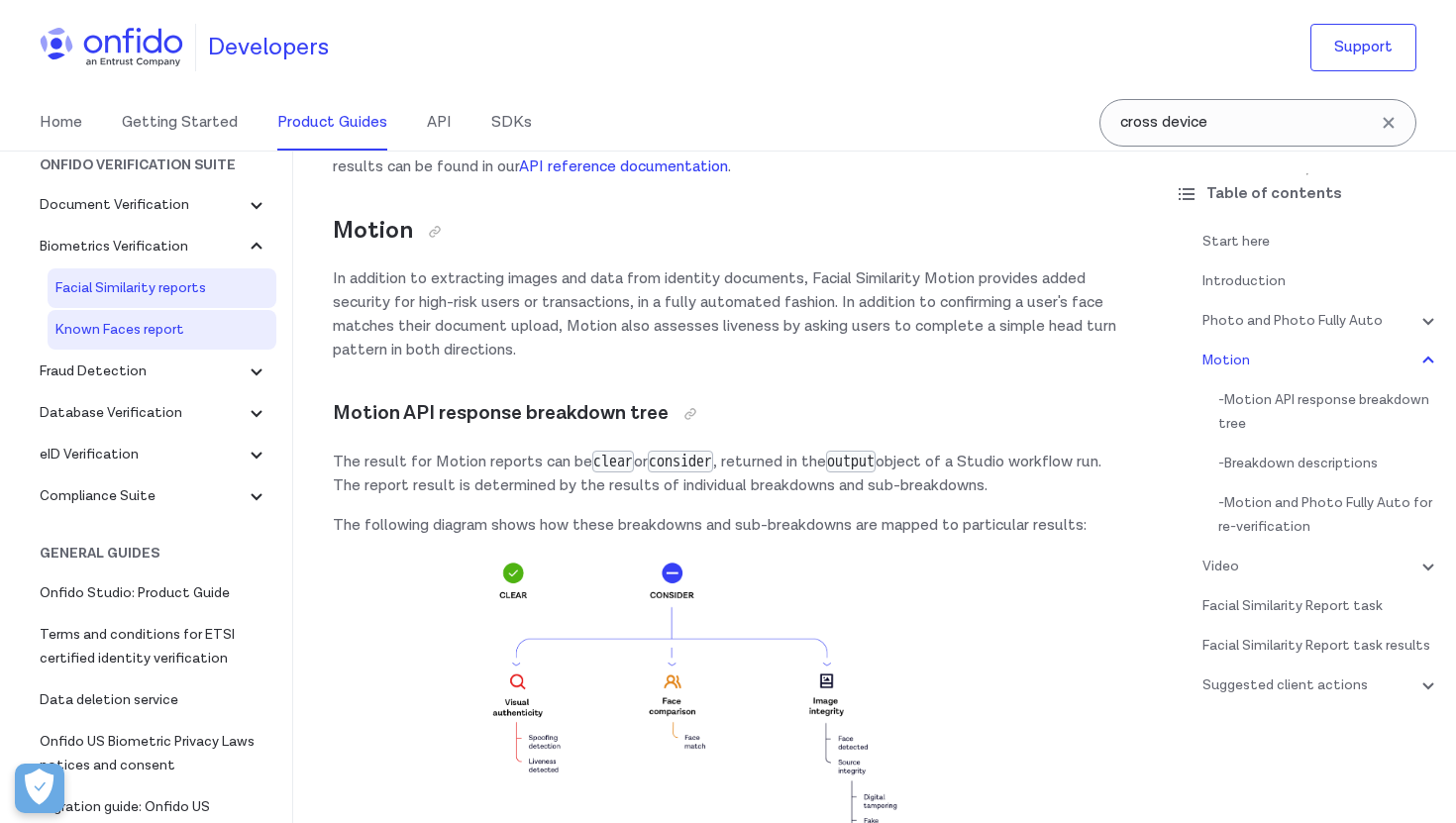 scroll, scrollTop: 61, scrollLeft: 0, axis: vertical 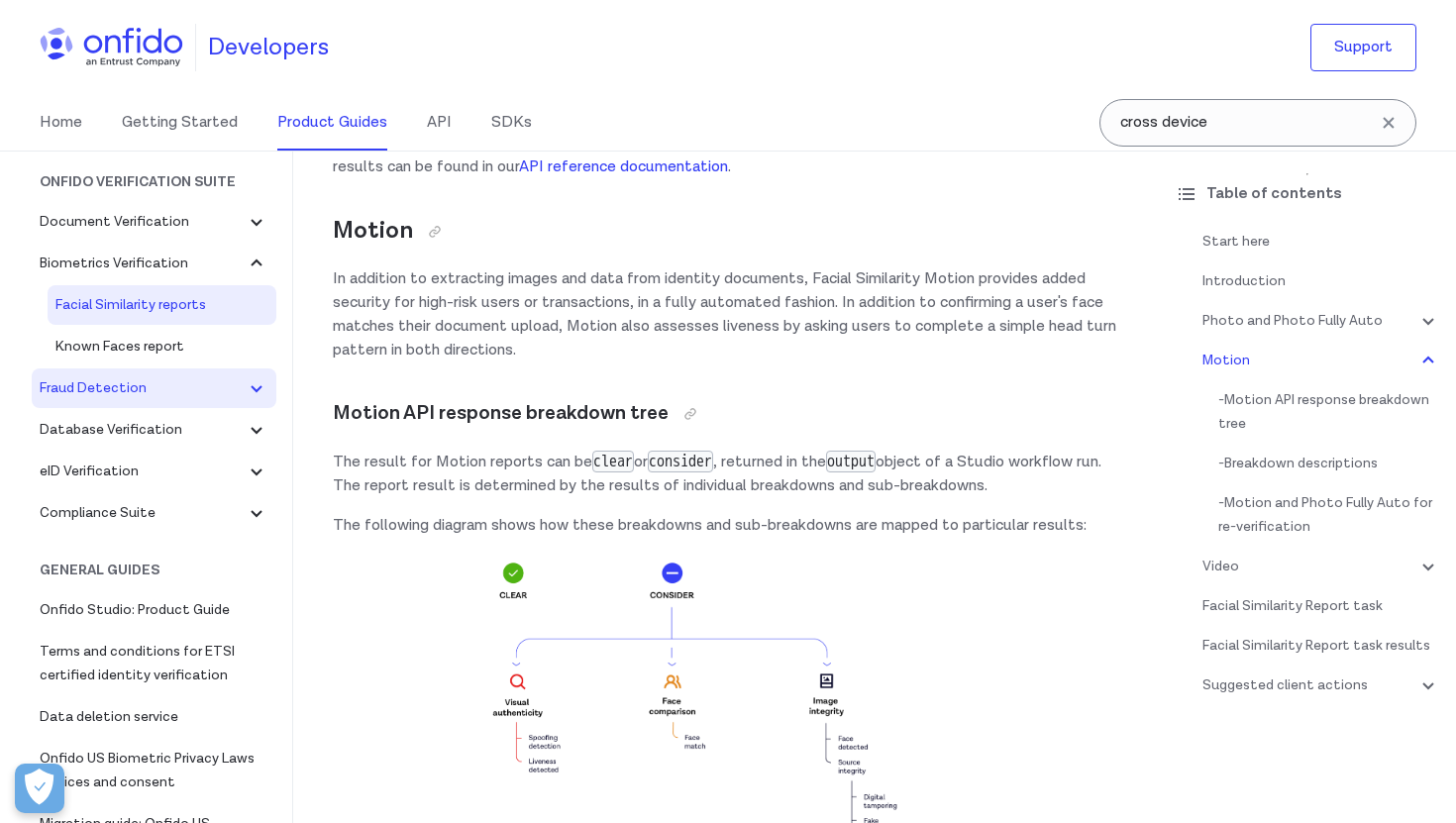 click on "Fraud Detection" at bounding box center [154, 388] 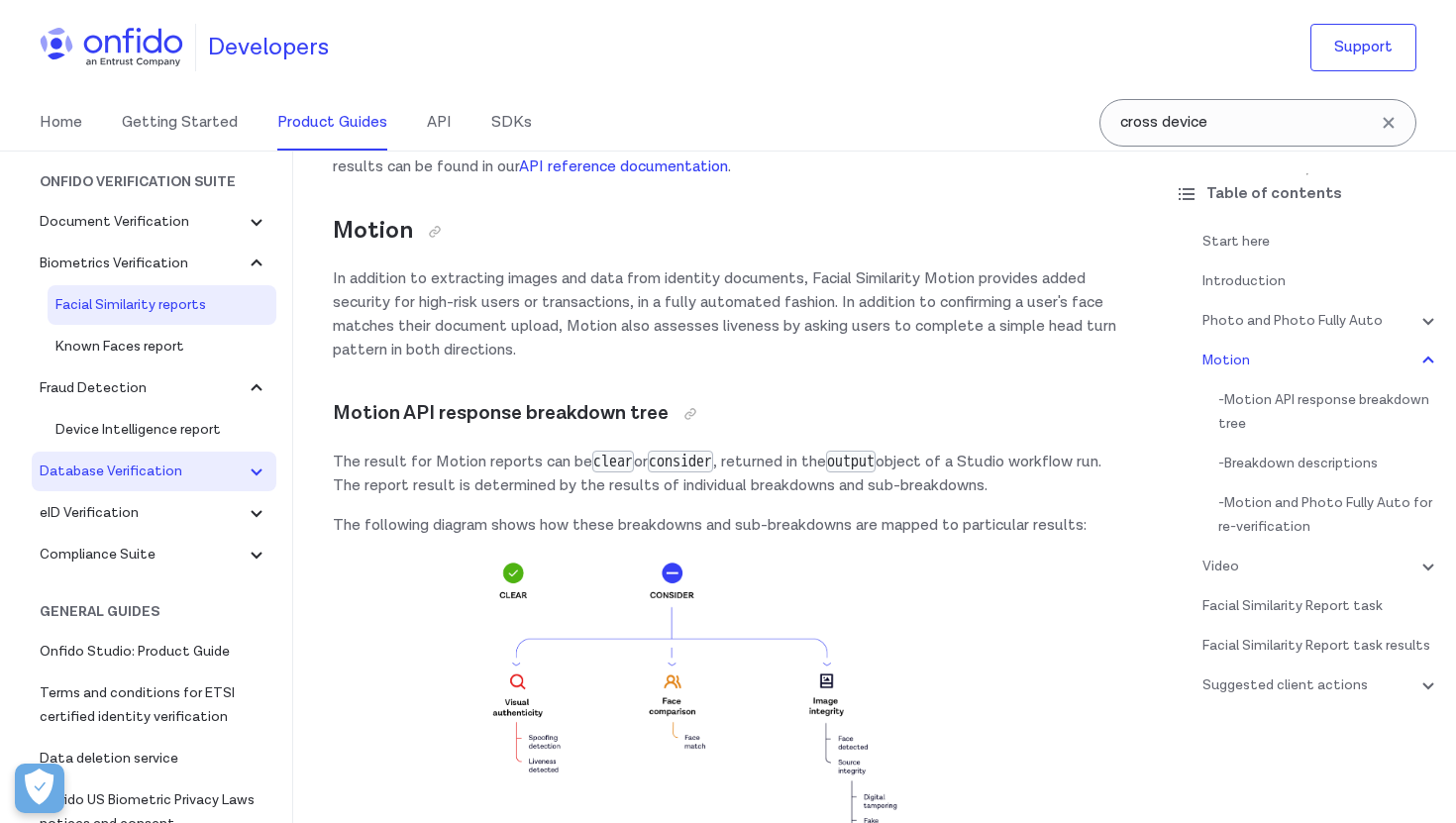 click on "Database Verification" at bounding box center [142, 471] 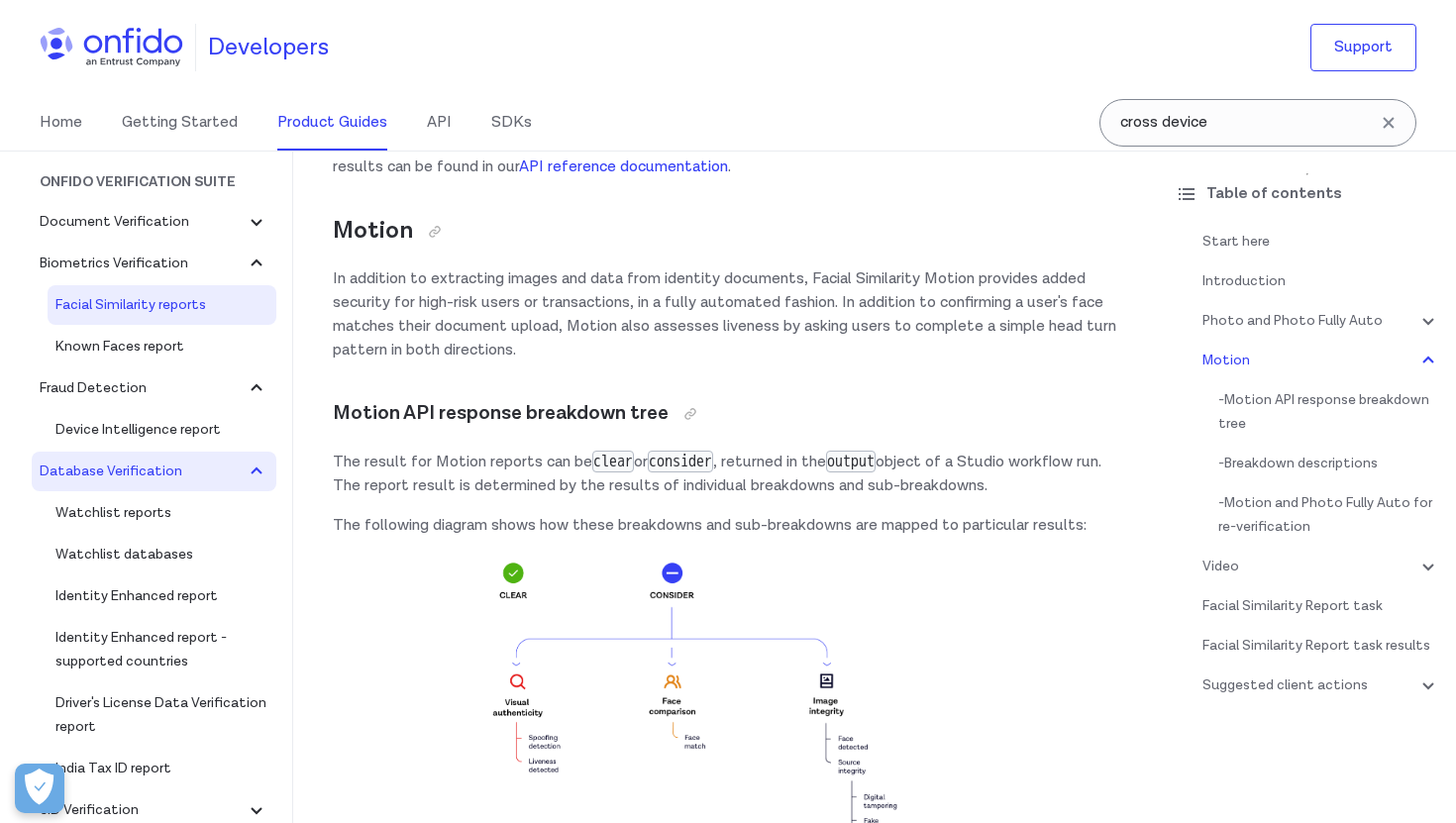 click on "Database Verification" at bounding box center (142, 471) 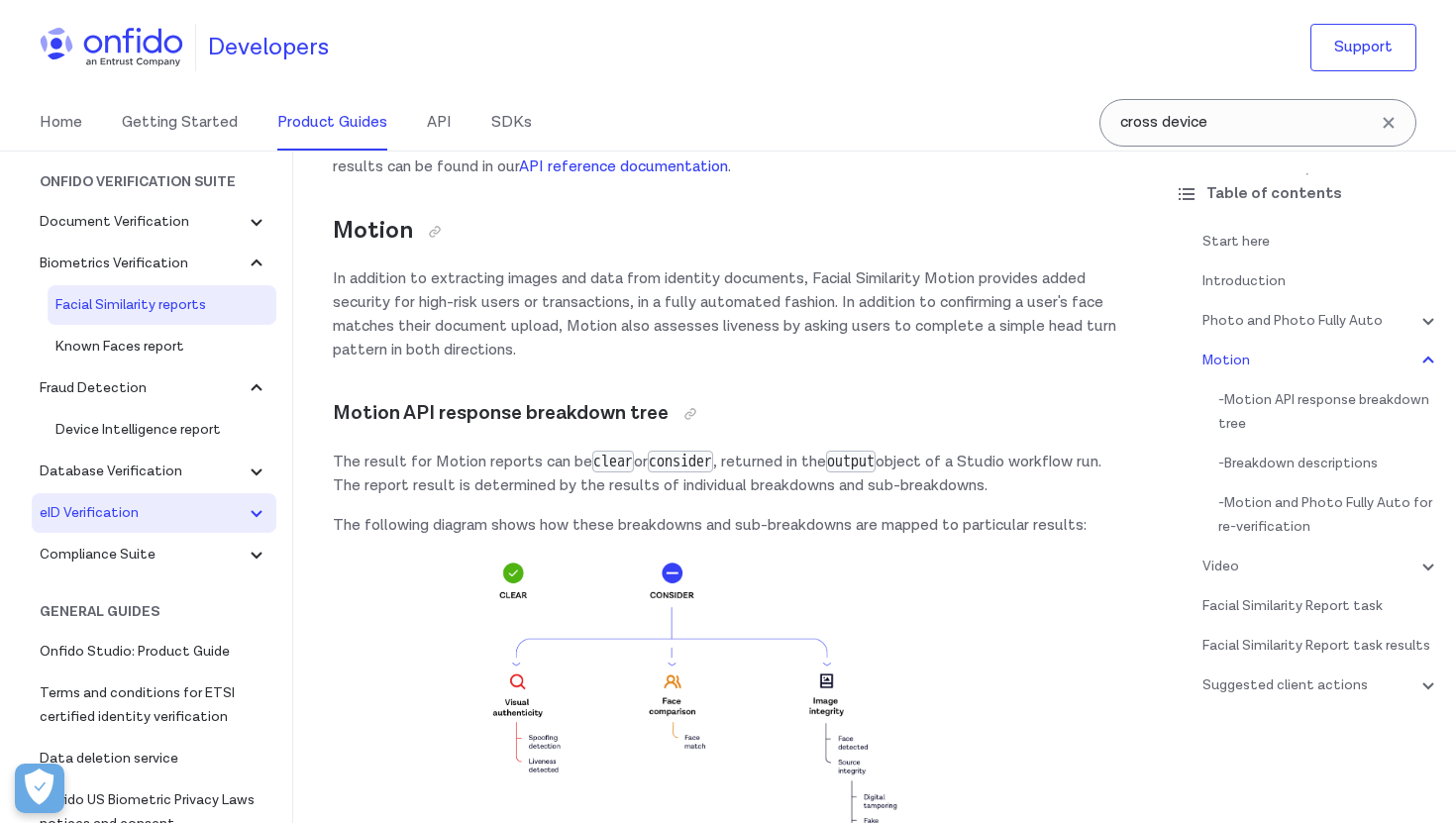 click on "eID Verification" at bounding box center (142, 513) 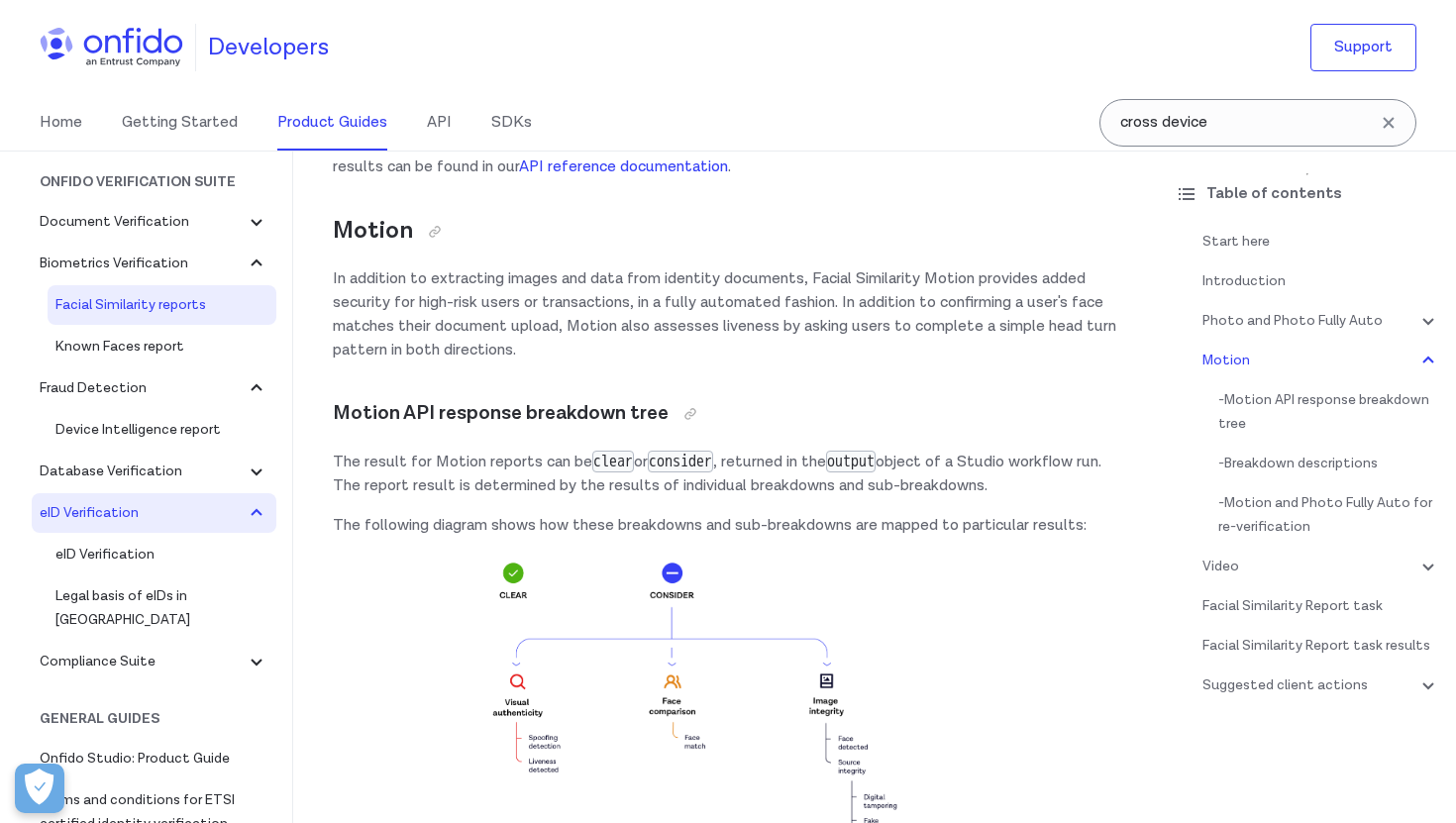 click on "eID Verification" at bounding box center (142, 513) 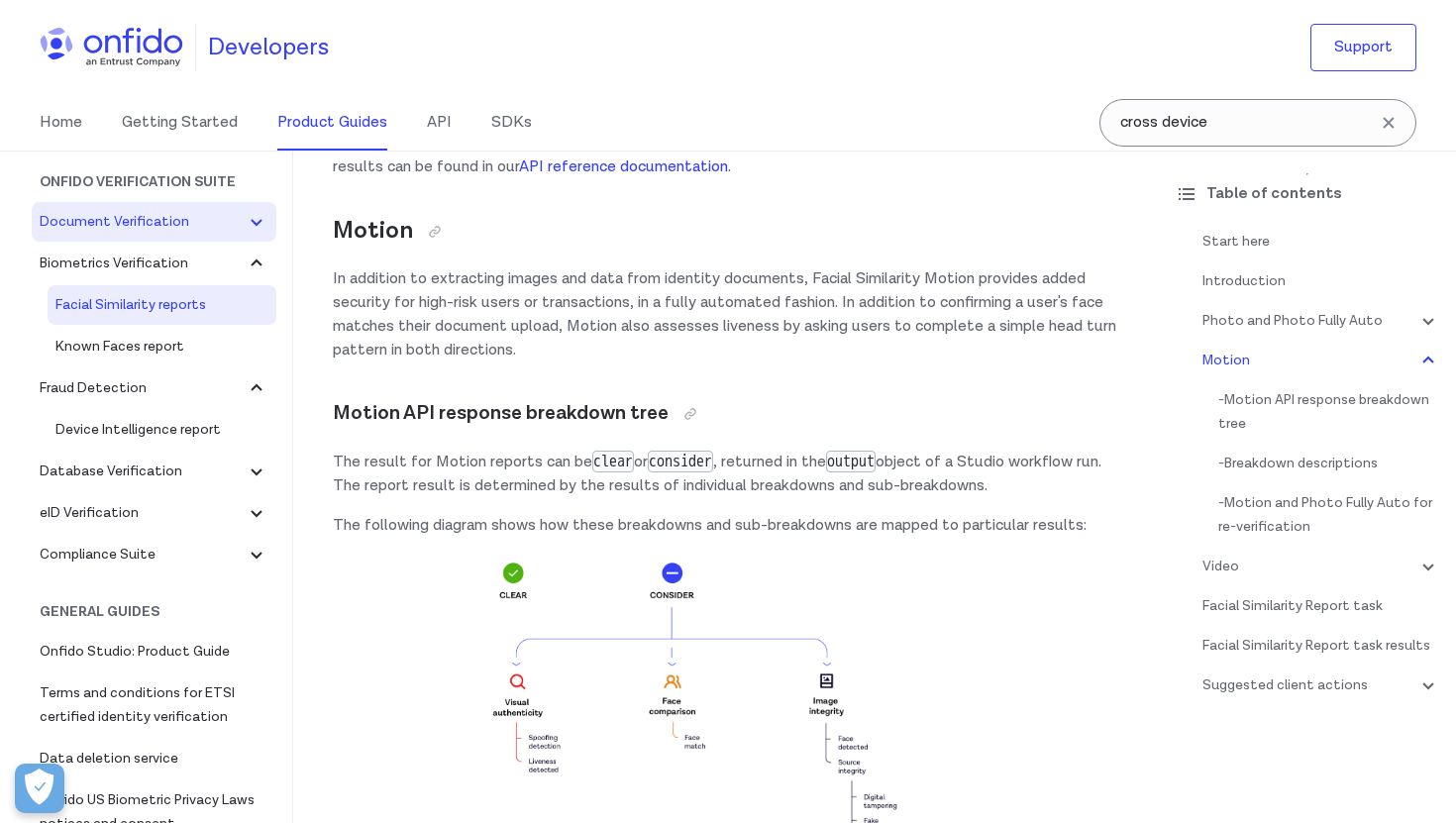 click on "Document Verification" at bounding box center (142, 222) 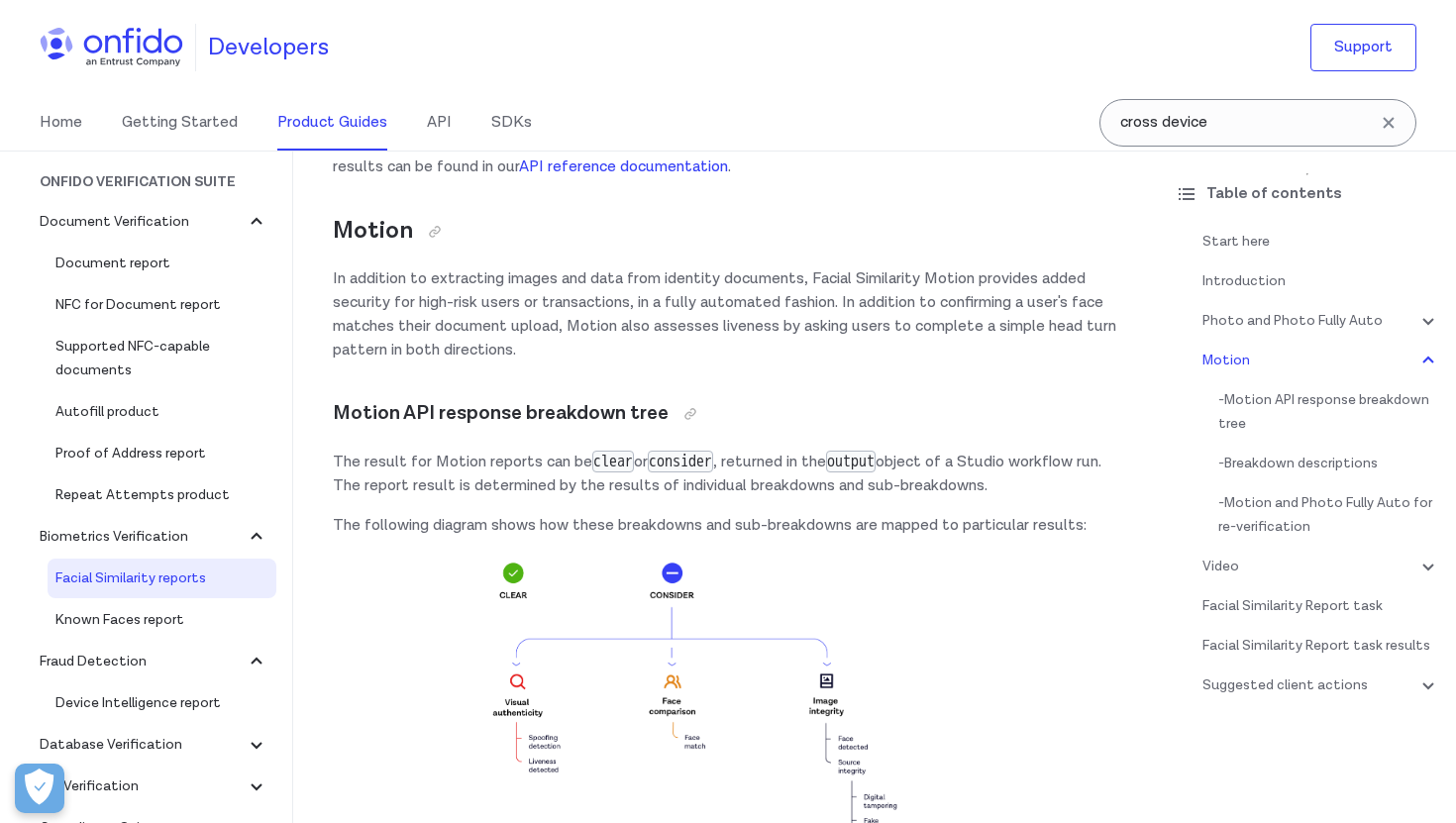 click on "Home Getting Started Product Guides API SDKs" at bounding box center [305, 123] 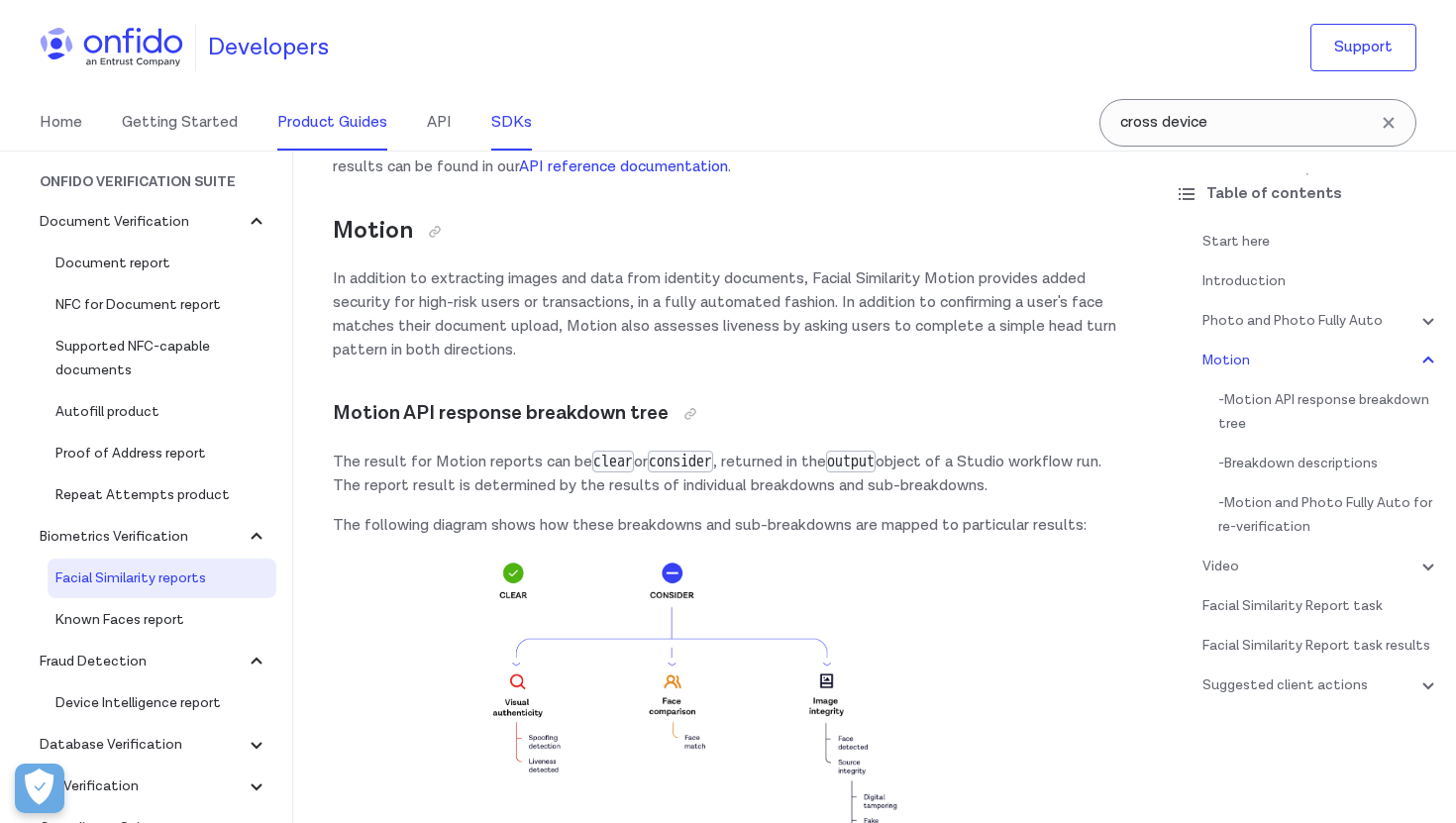 click on "SDKs" at bounding box center [511, 123] 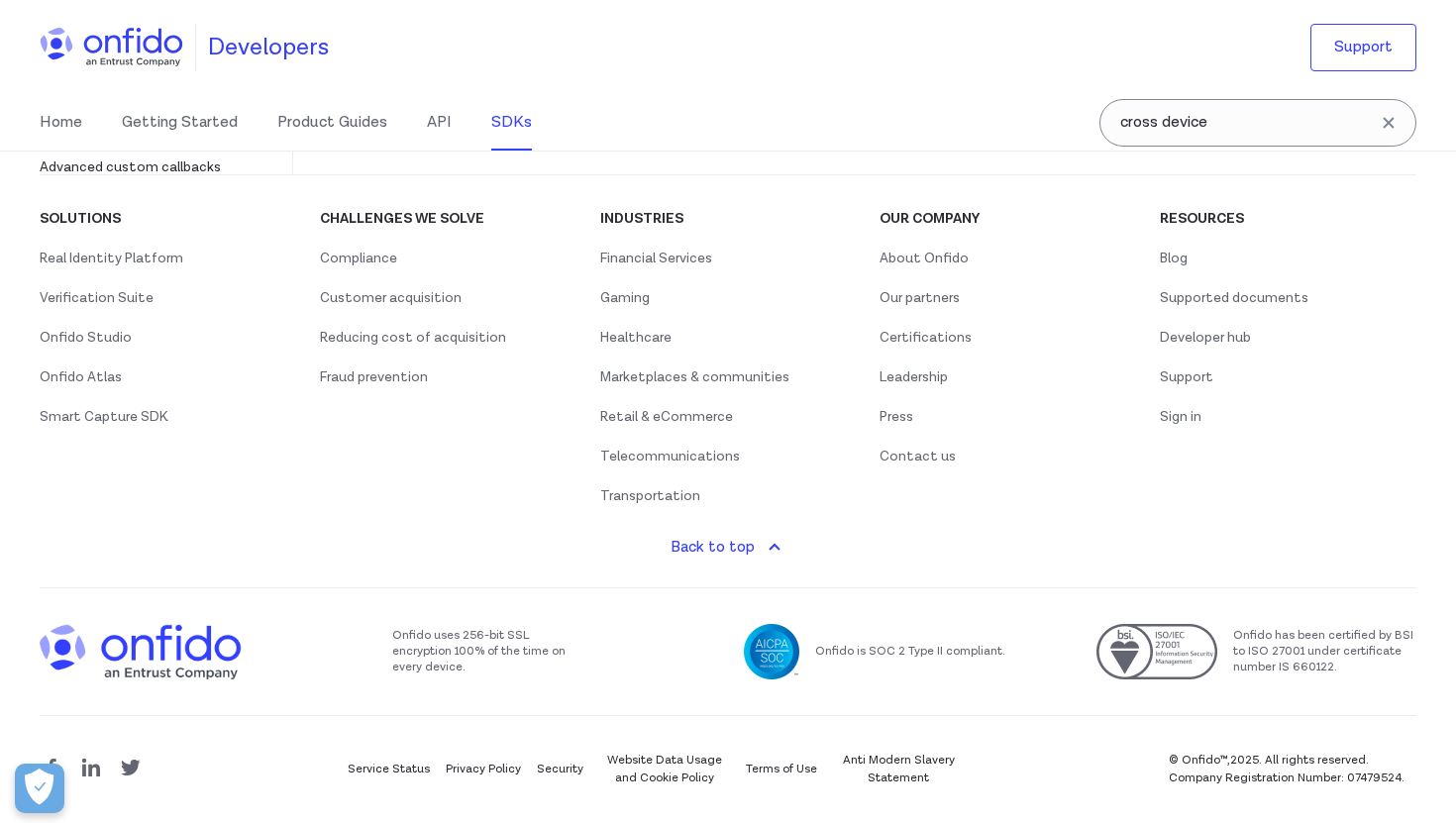 scroll, scrollTop: 0, scrollLeft: 0, axis: both 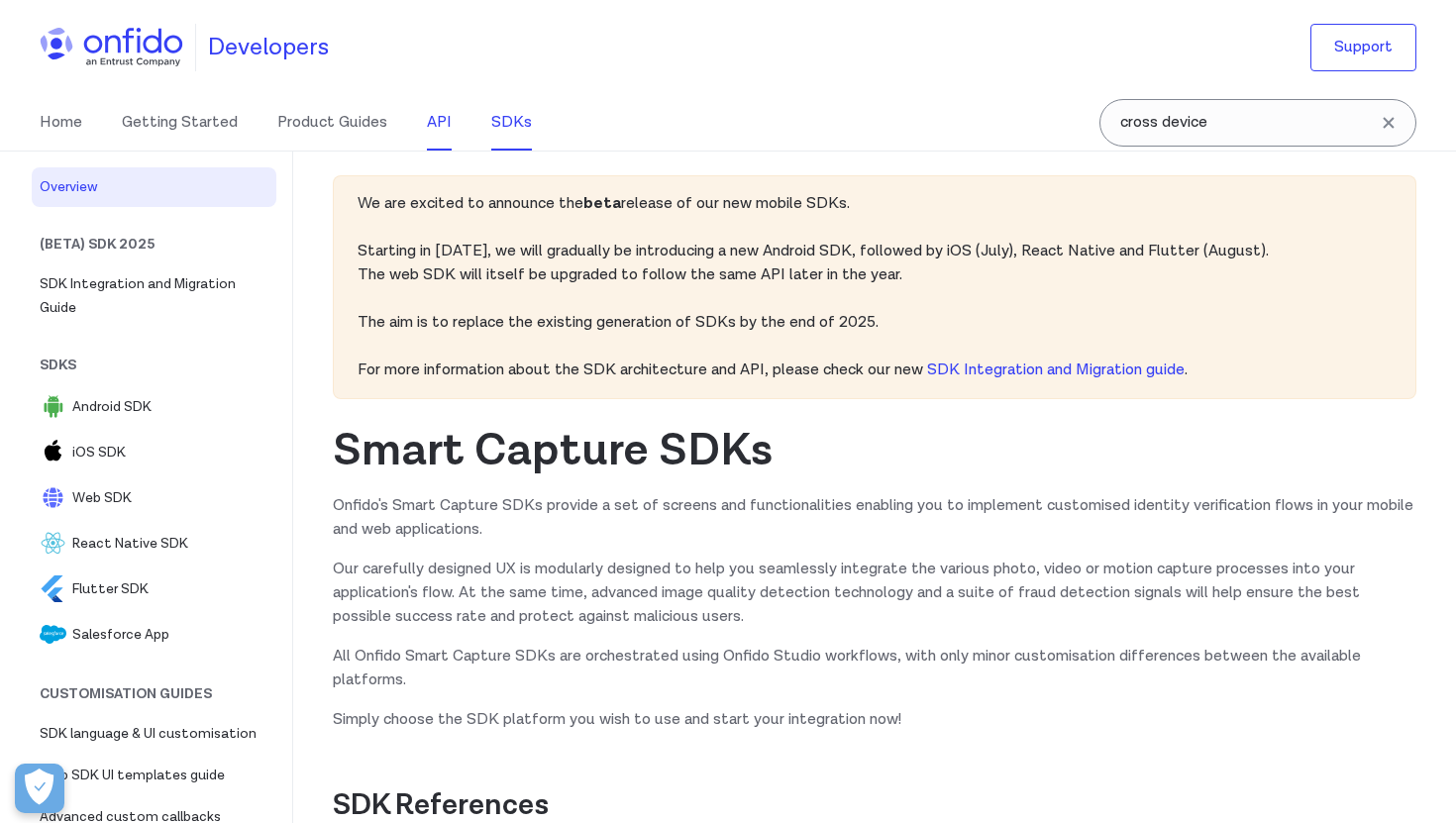 click on "API" at bounding box center [439, 123] 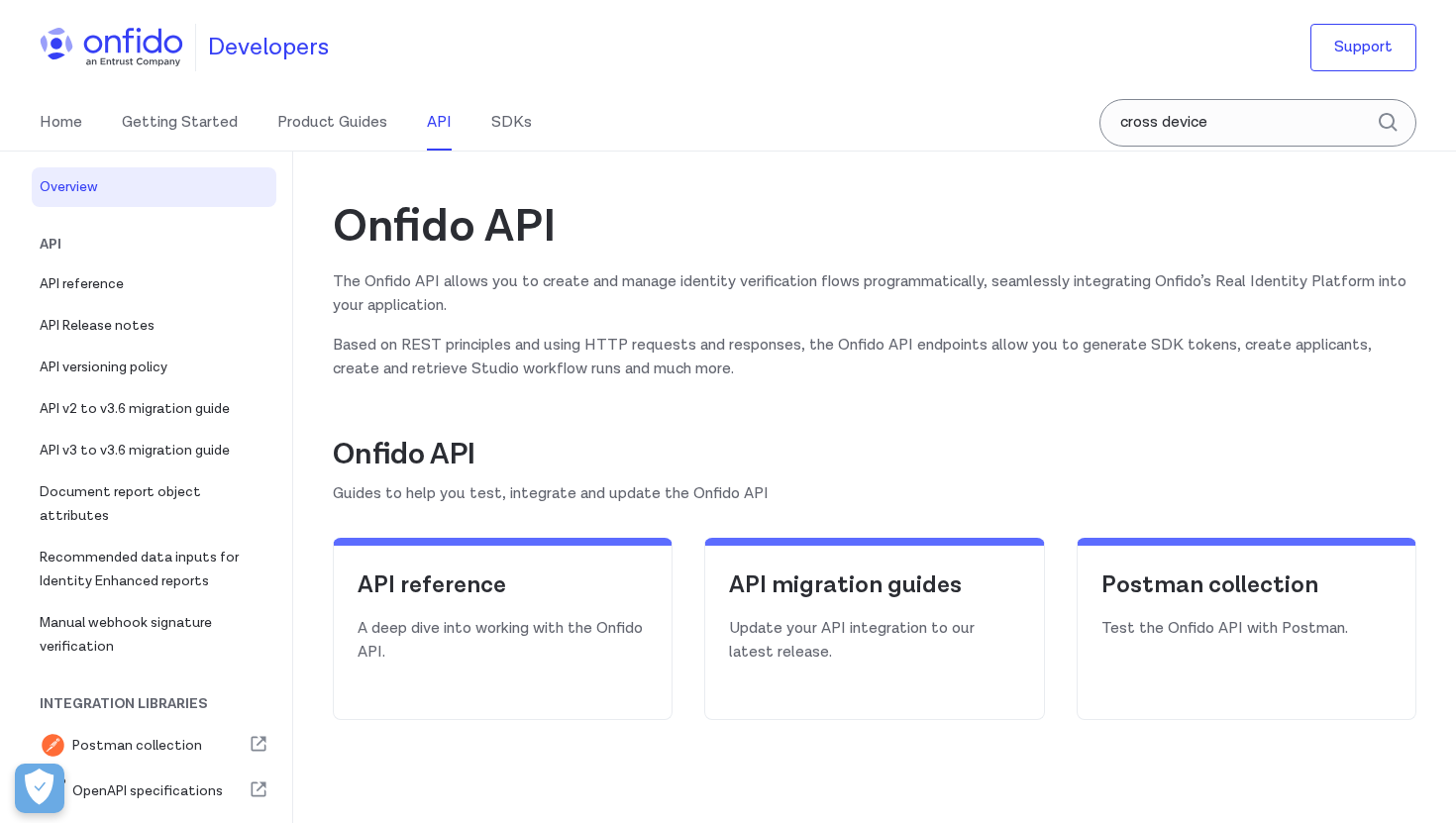 scroll, scrollTop: 0, scrollLeft: 0, axis: both 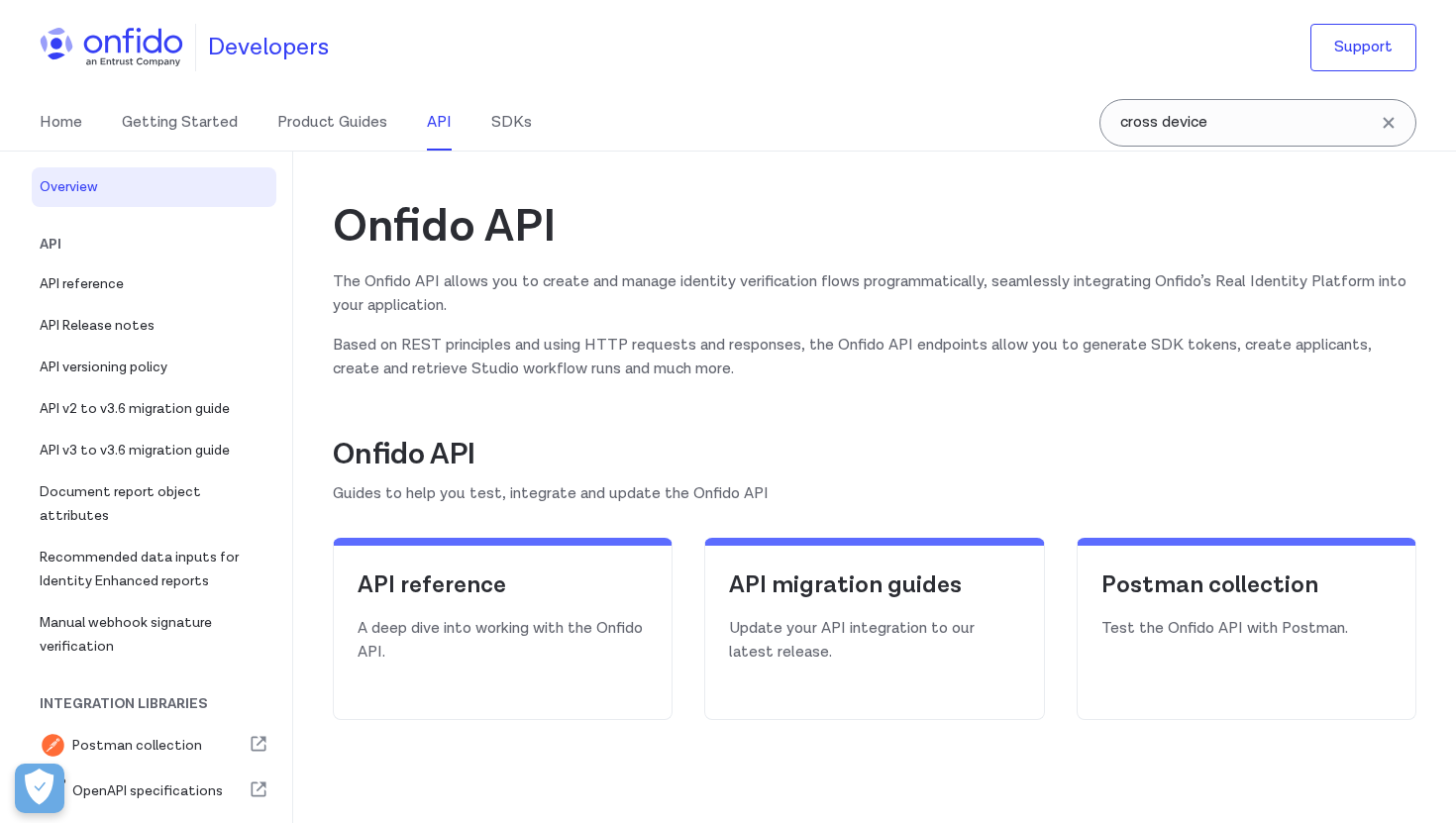 click on "Getting Started" at bounding box center [179, 123] 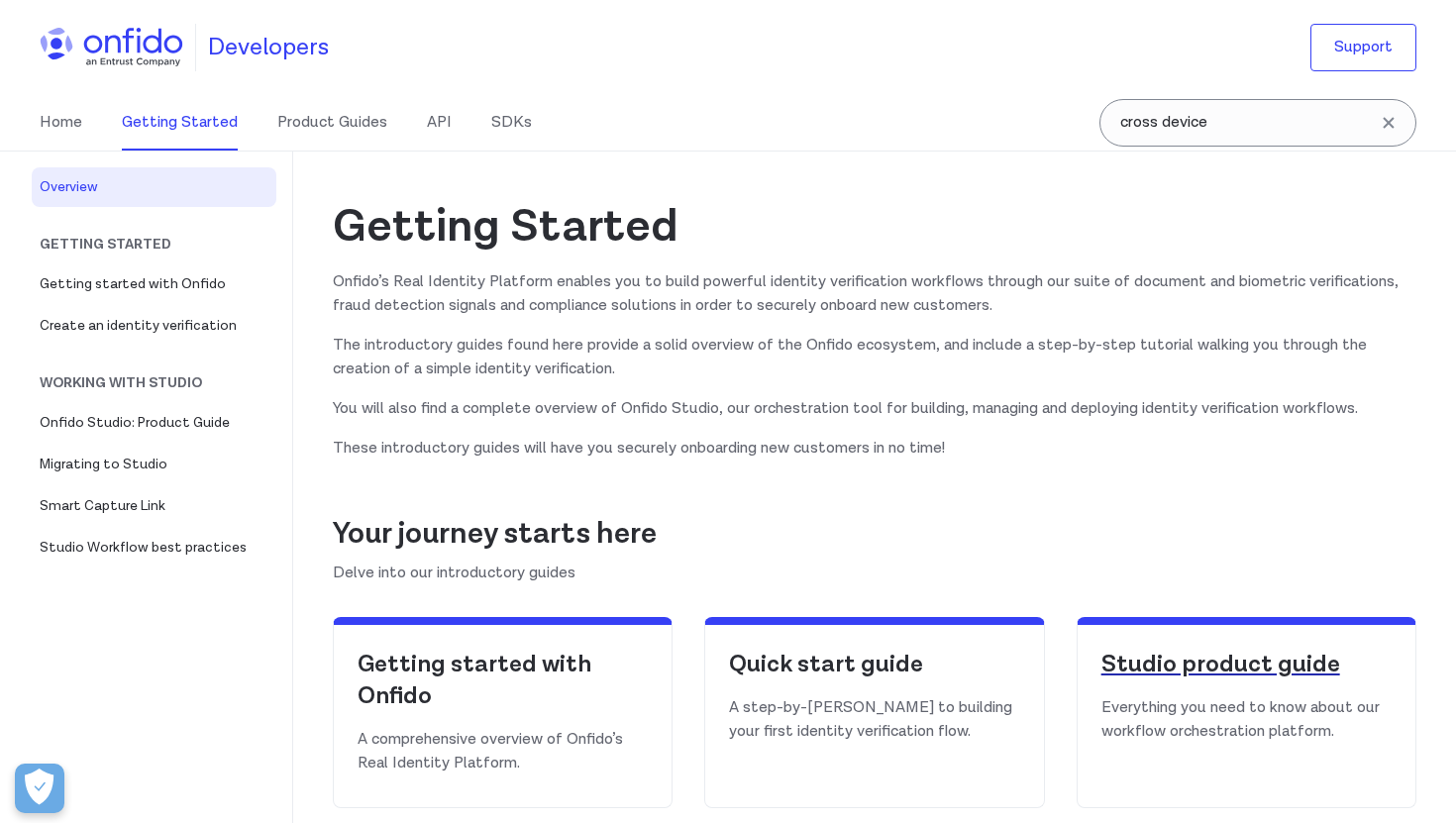 click on "Studio product guide" at bounding box center [1246, 665] 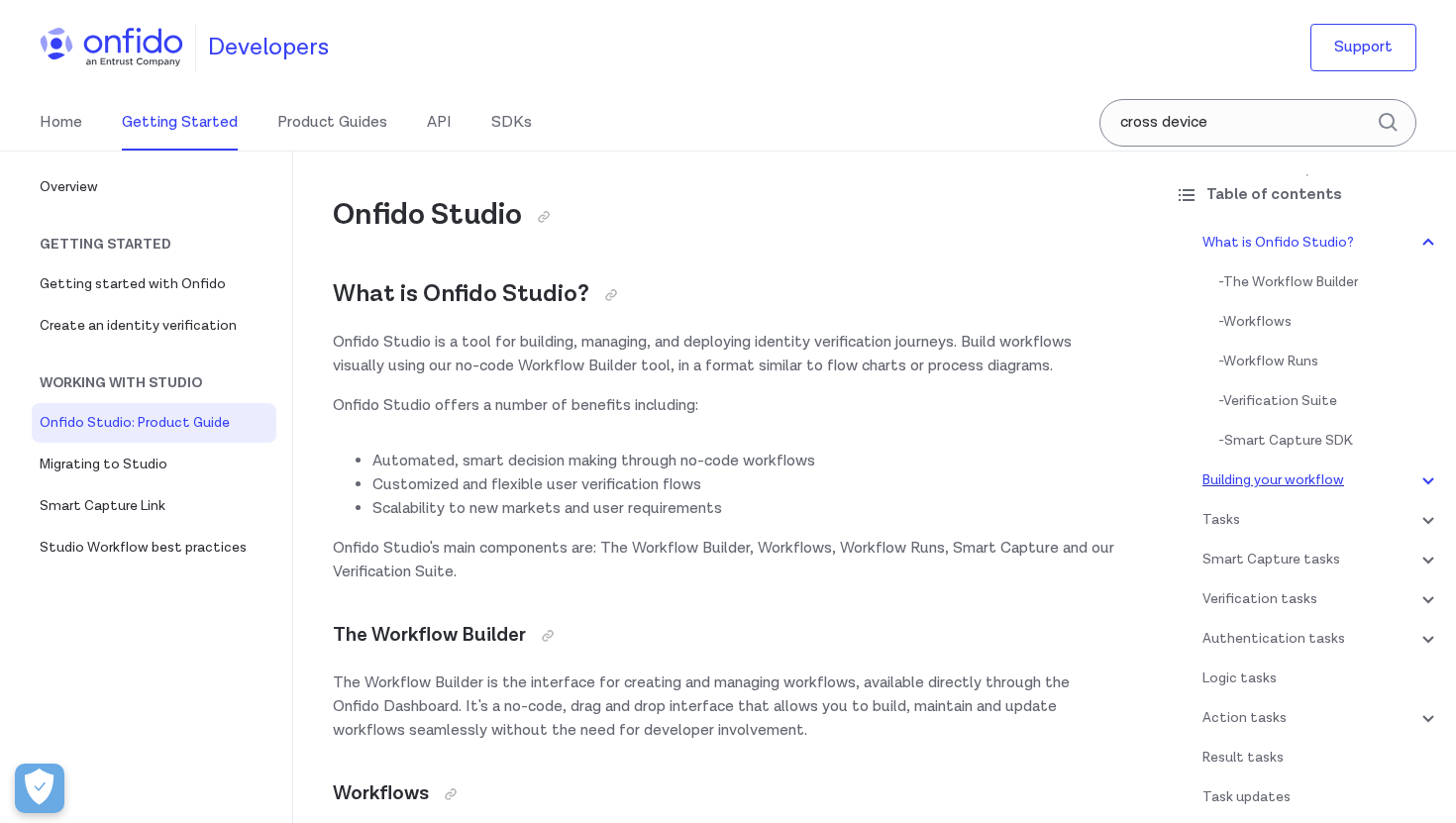 scroll, scrollTop: 0, scrollLeft: 0, axis: both 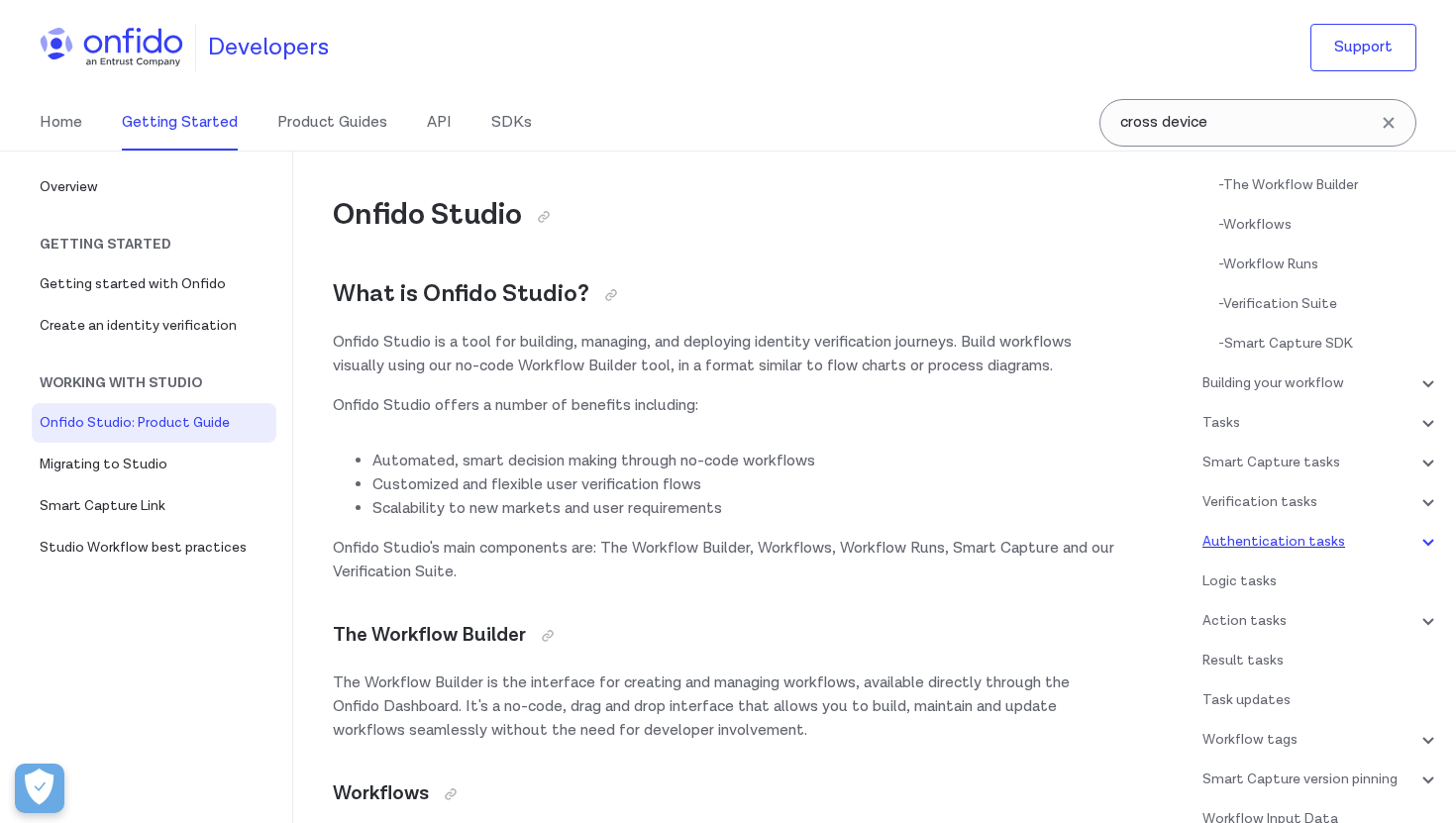 click on "Authentication tasks" at bounding box center [1321, 542] 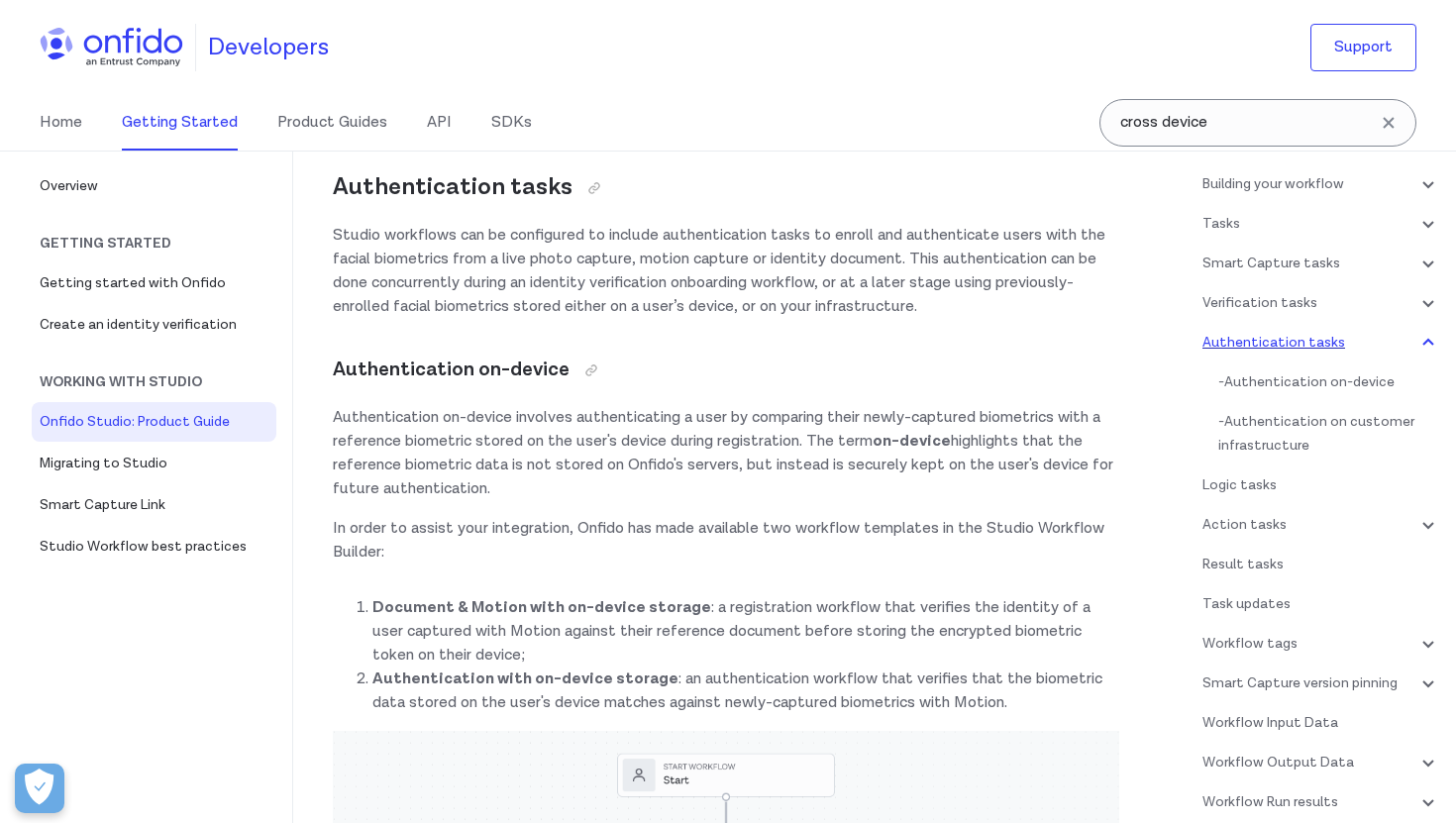 click on "Authentication tasks" at bounding box center (1321, 343) 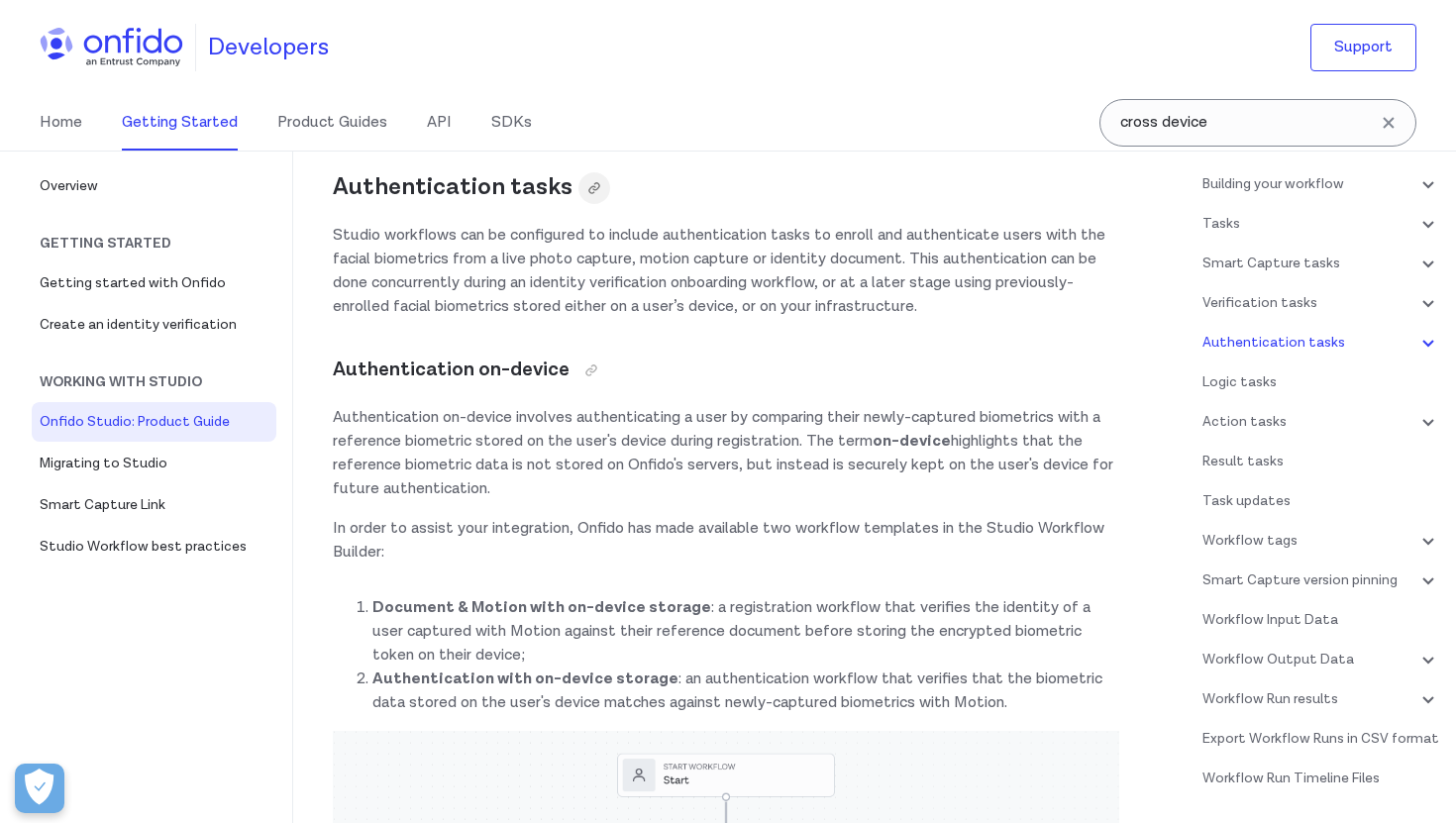 click at bounding box center [594, 188] 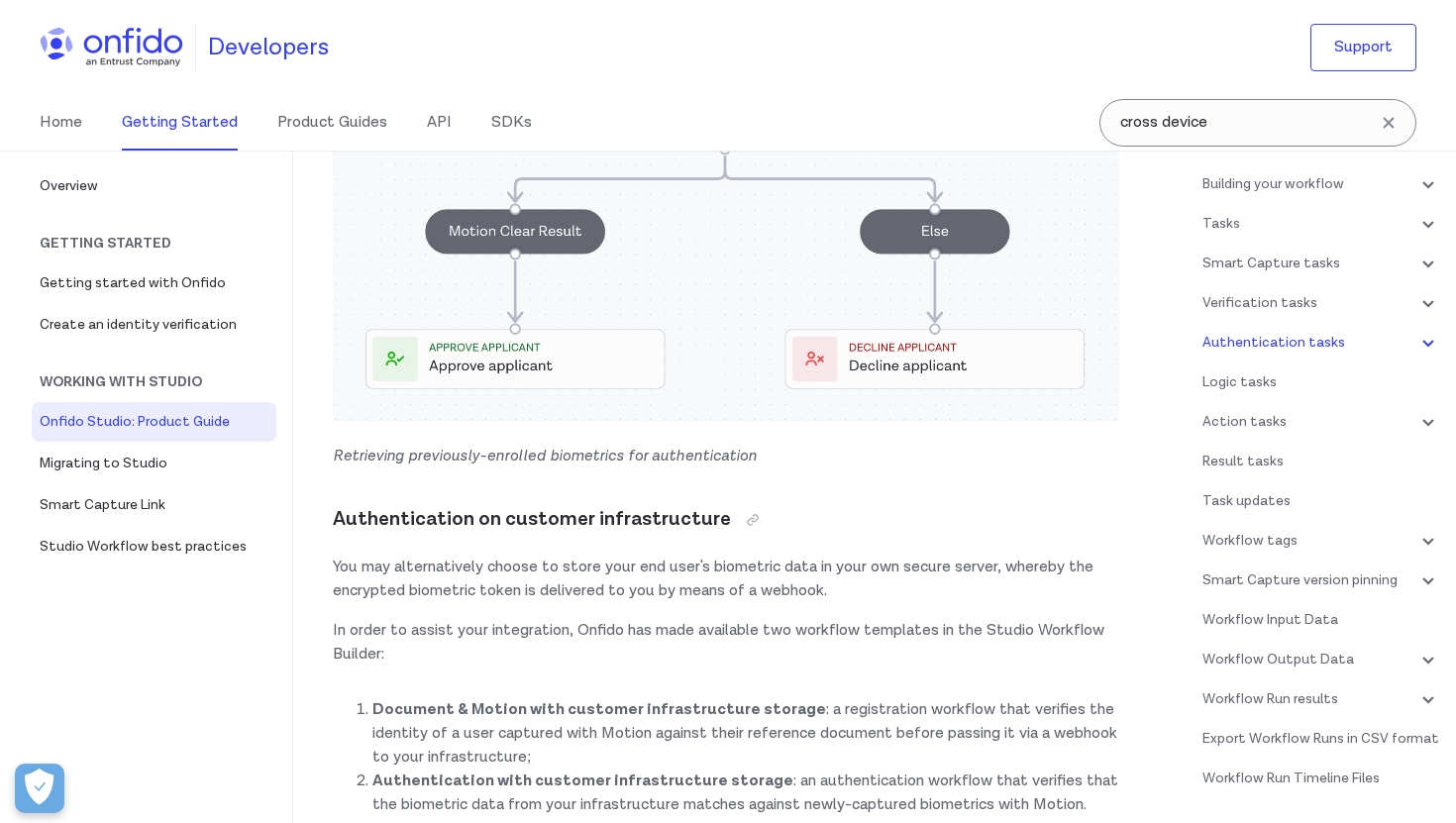 scroll, scrollTop: 21626, scrollLeft: 0, axis: vertical 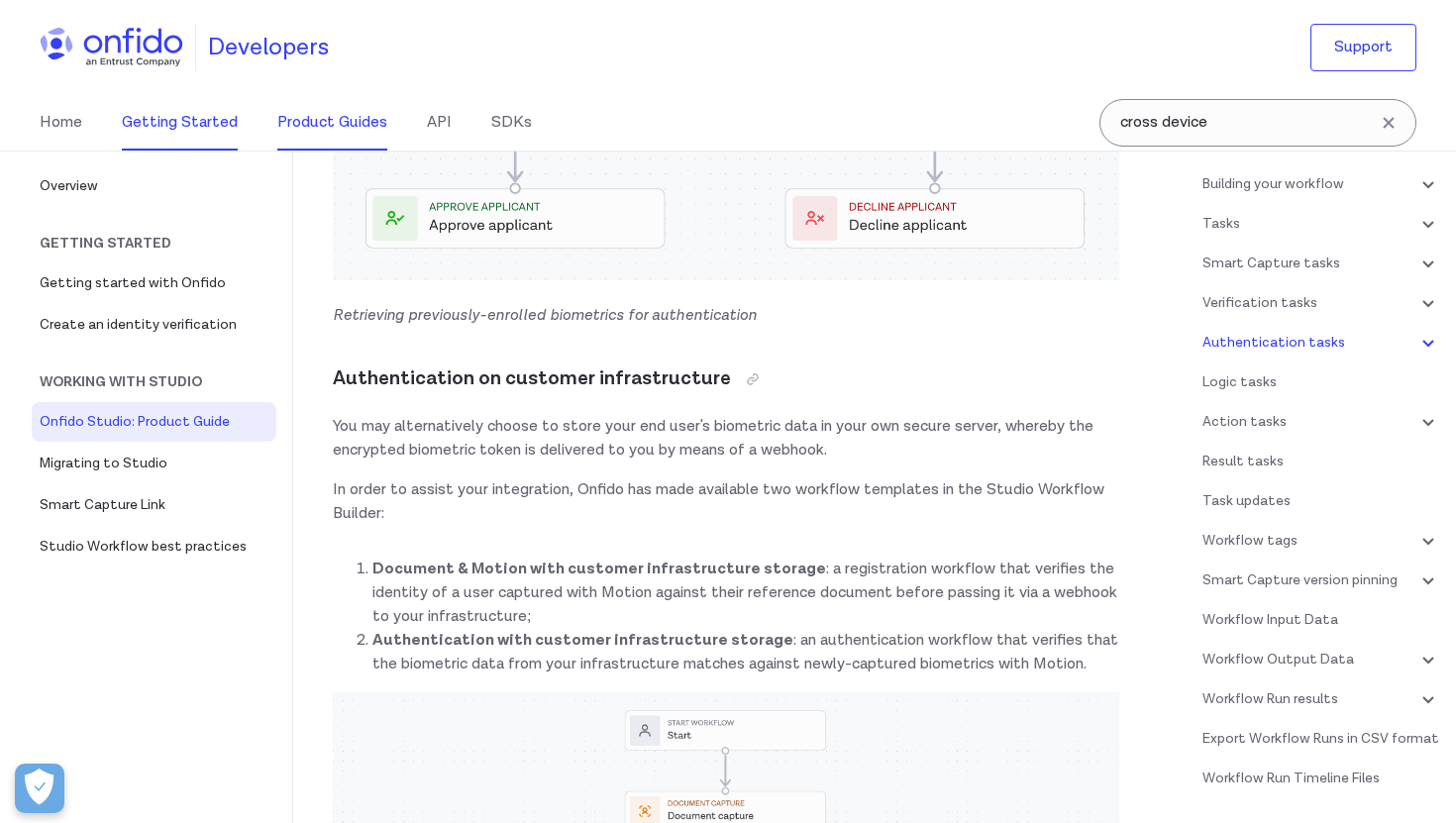 click on "Product Guides" at bounding box center (332, 123) 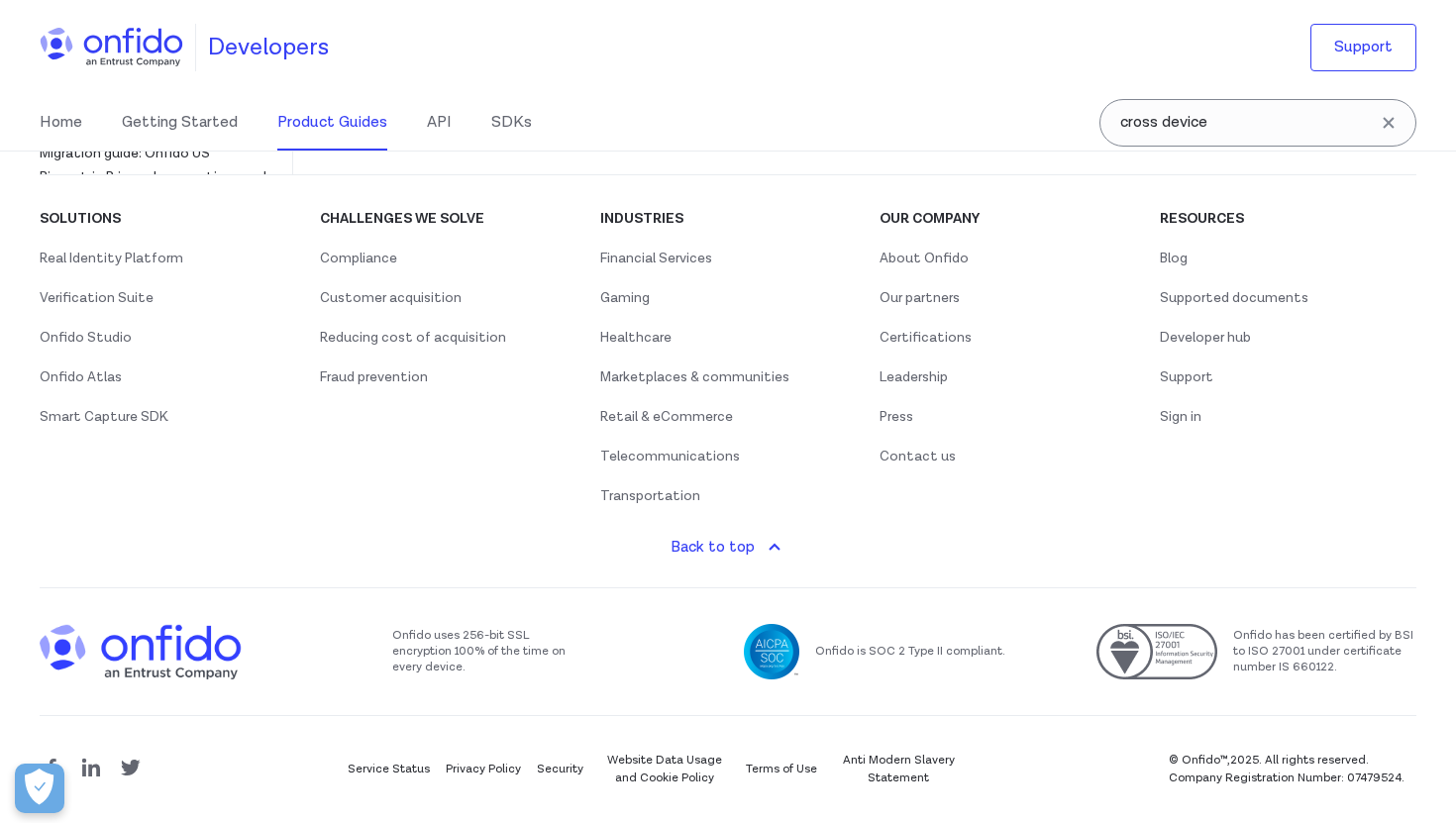 scroll, scrollTop: 0, scrollLeft: 0, axis: both 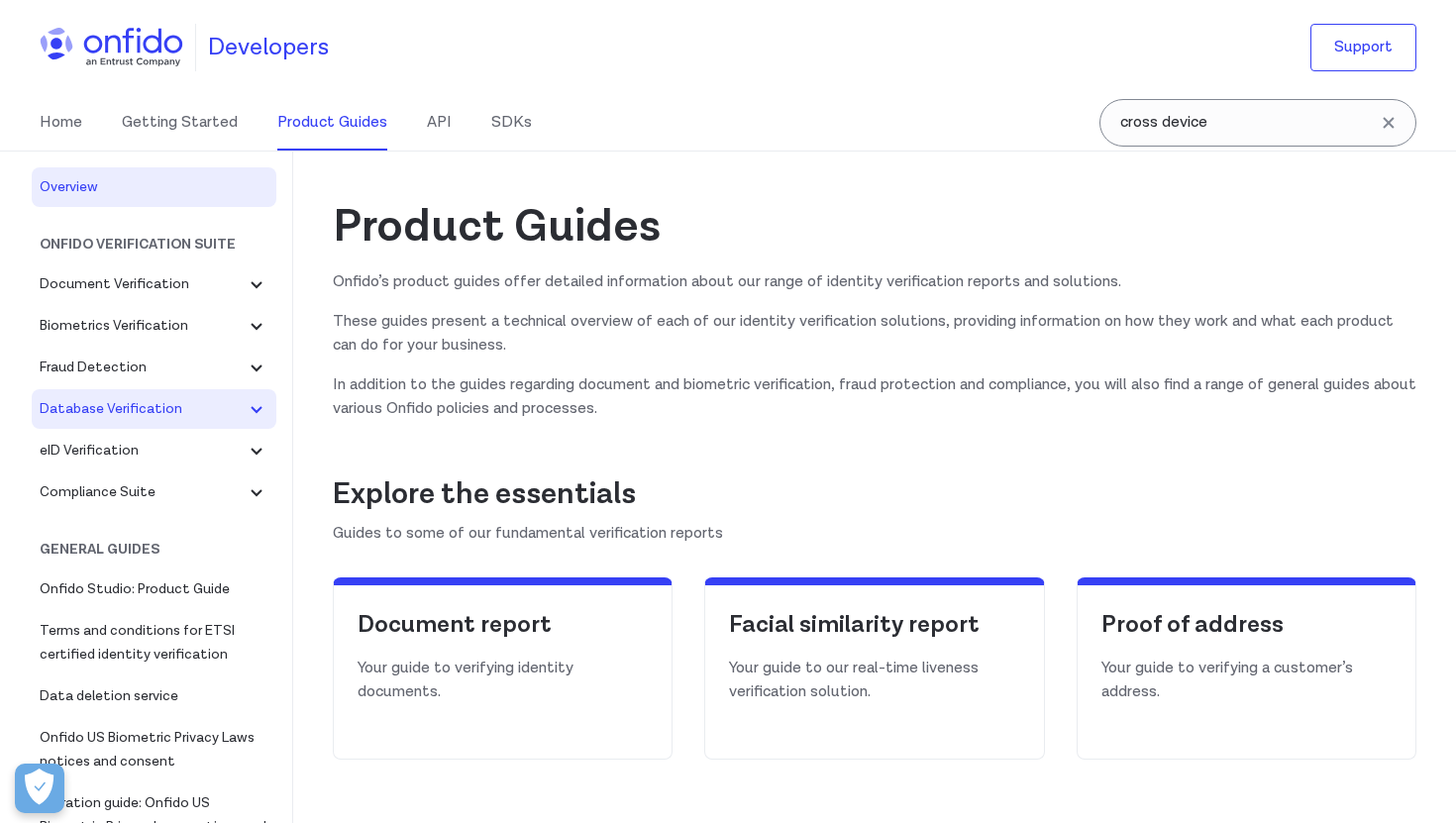 click on "Database Verification" at bounding box center (142, 409) 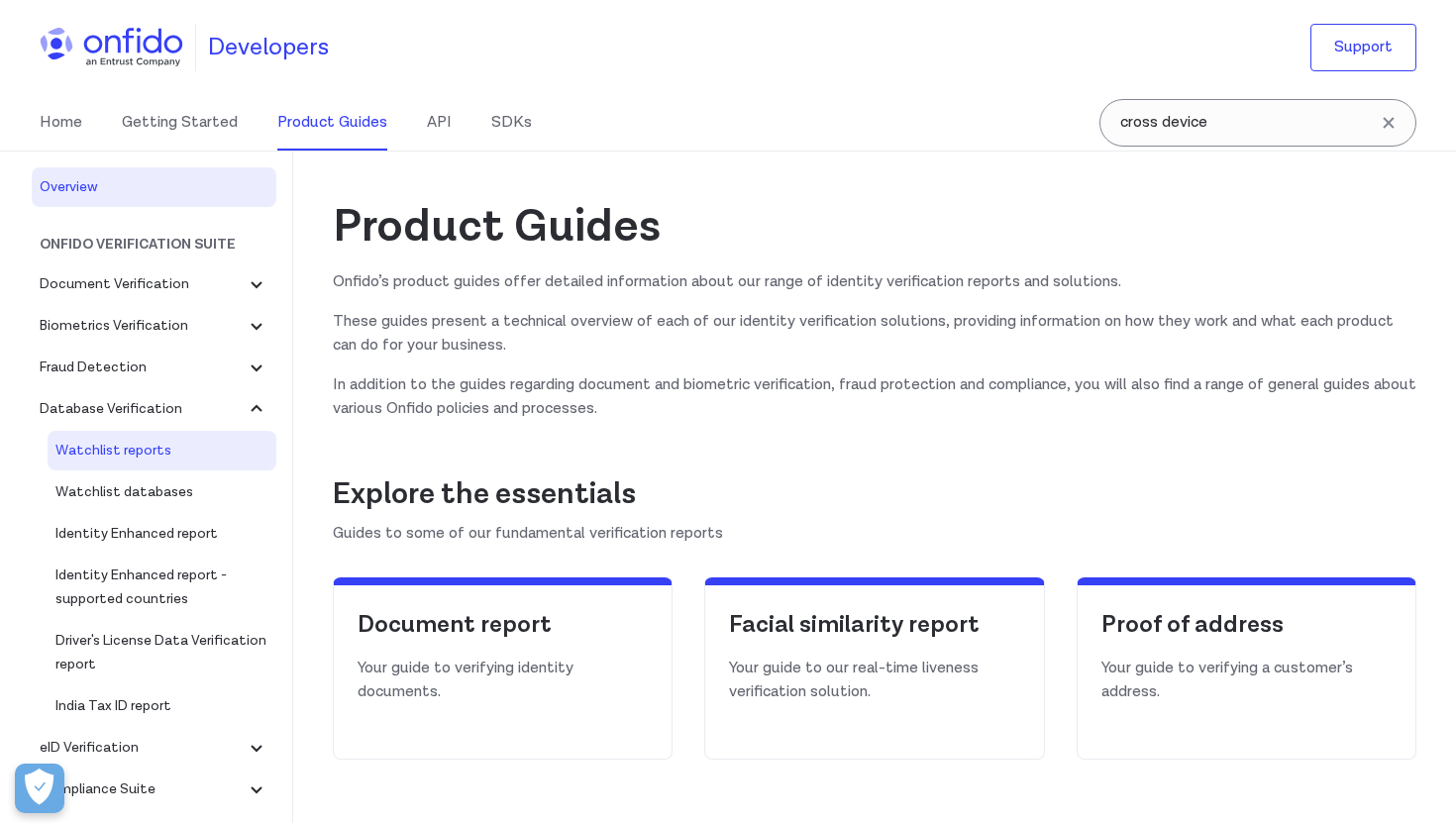 click on "Watchlist reports" at bounding box center (161, 451) 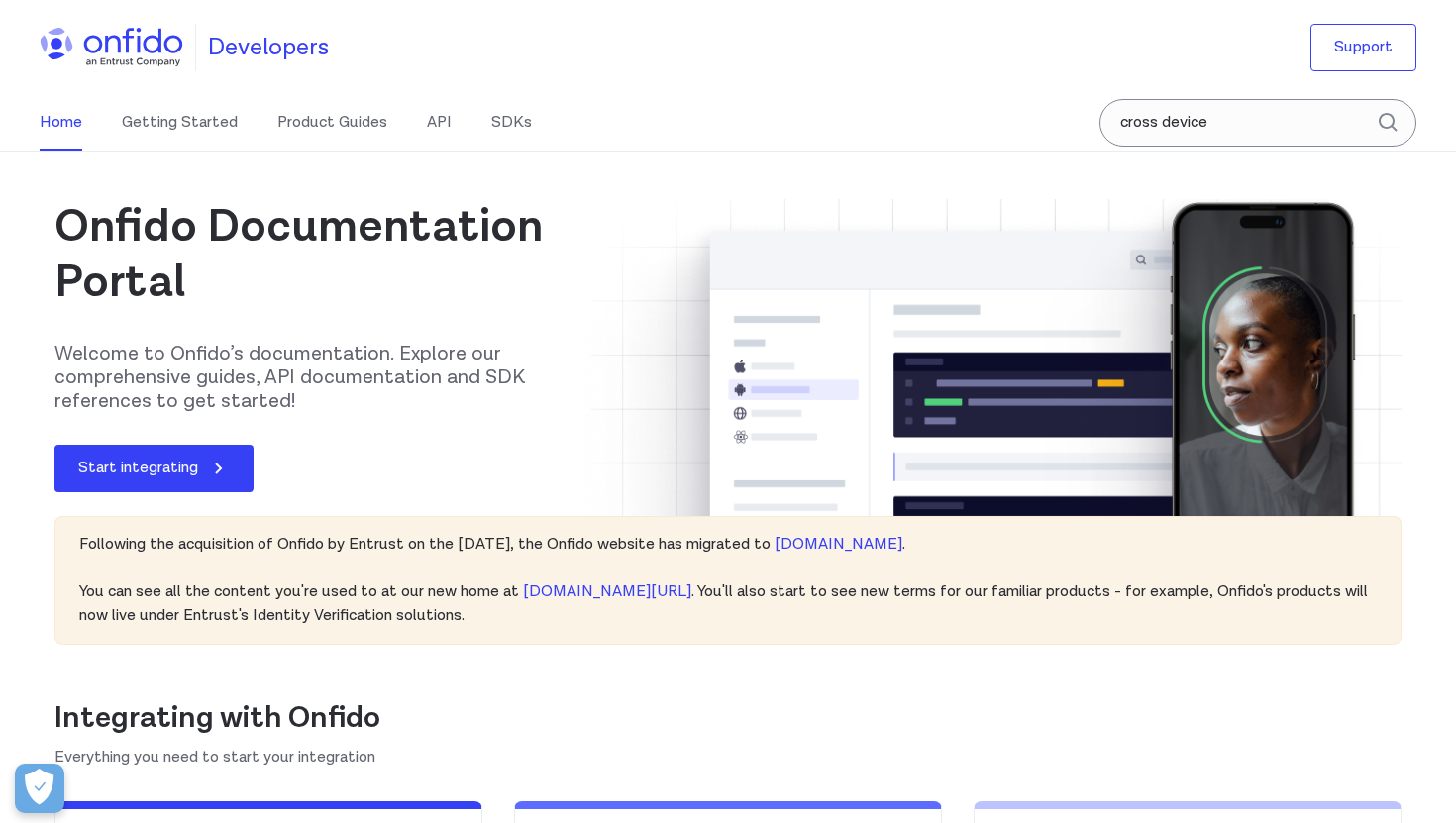 scroll, scrollTop: 0, scrollLeft: 0, axis: both 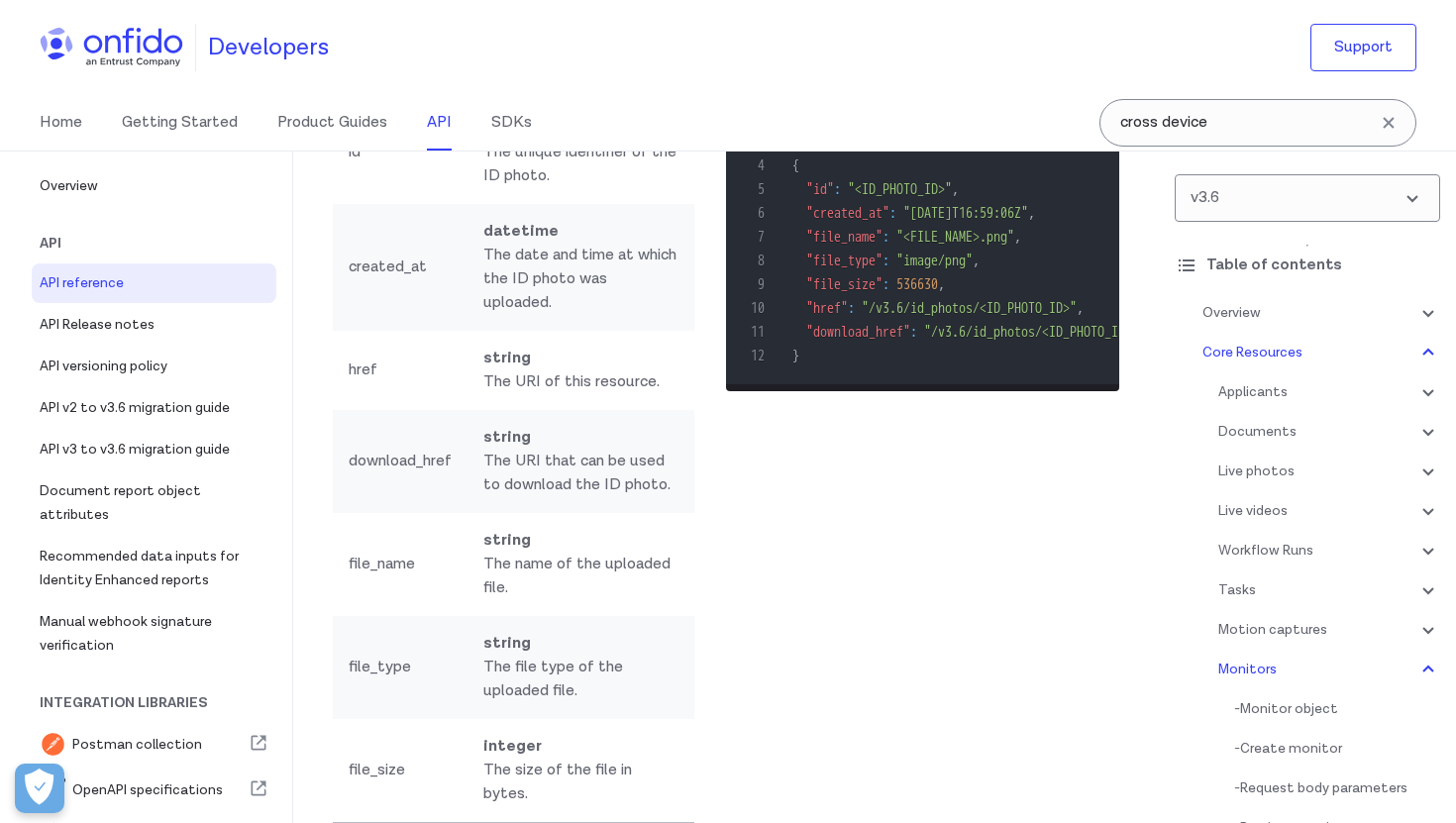 click at bounding box center (542, -2696) 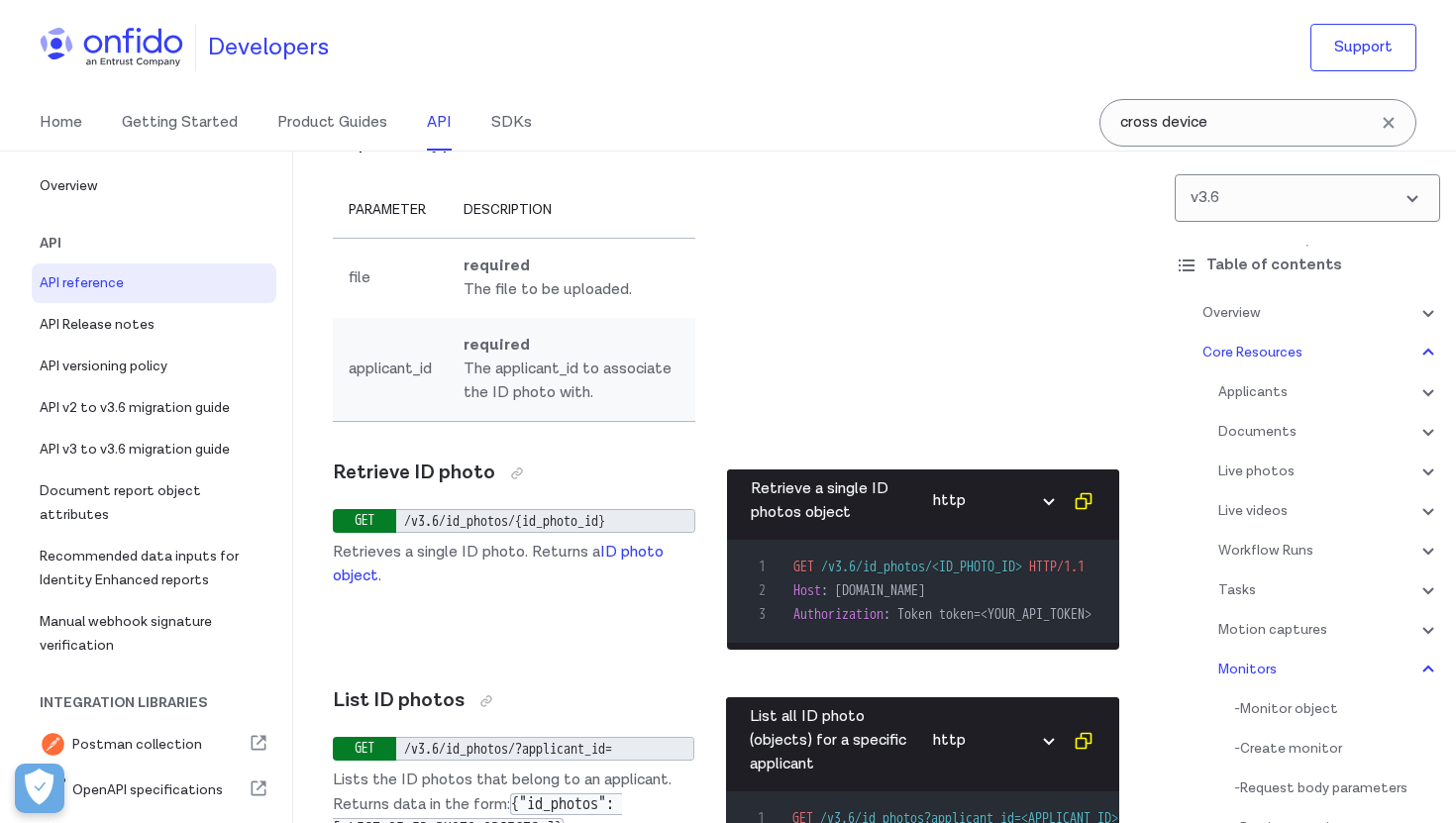 scroll, scrollTop: 72884, scrollLeft: 0, axis: vertical 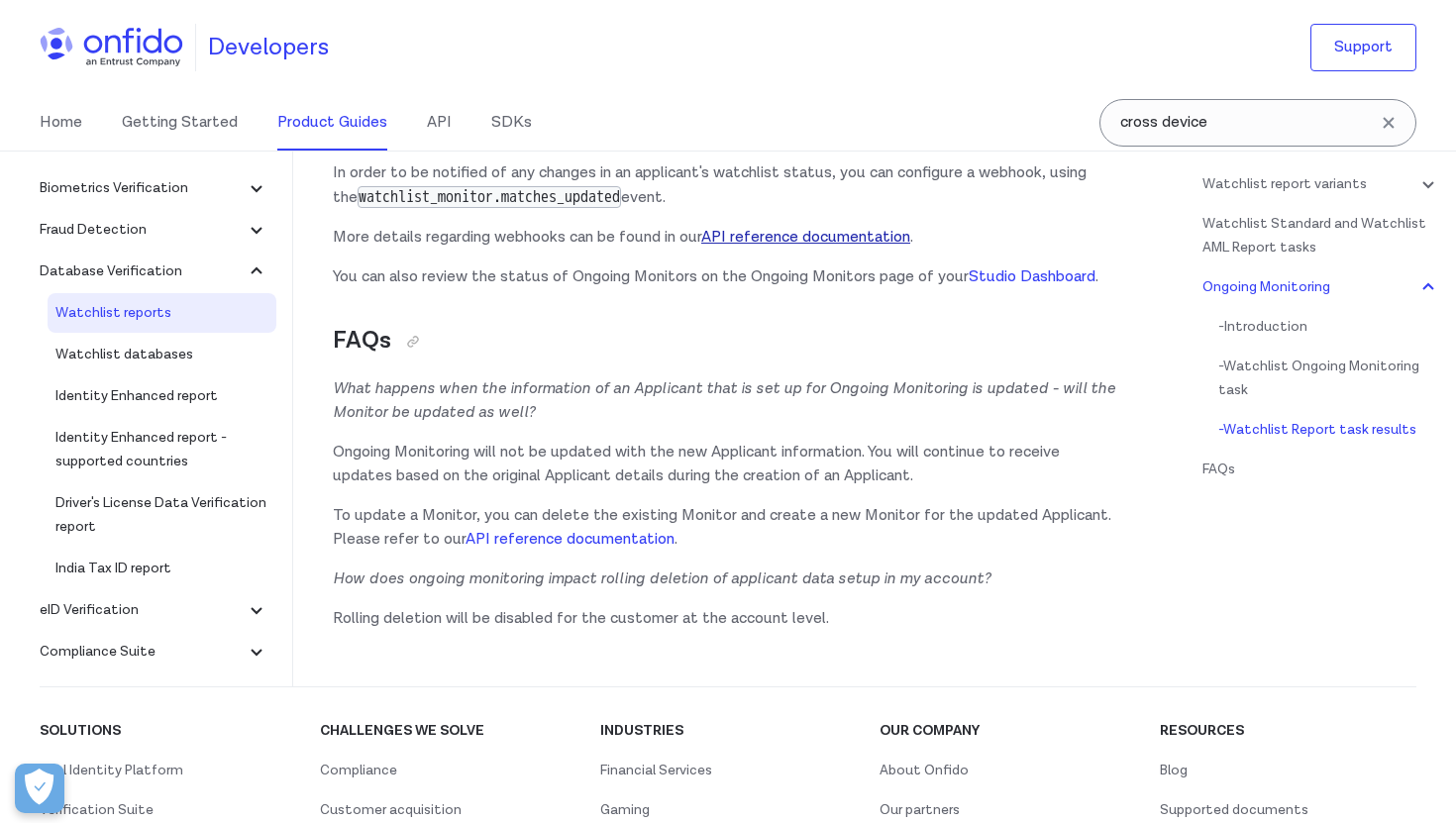 click on "API reference documentation" at bounding box center [805, 237] 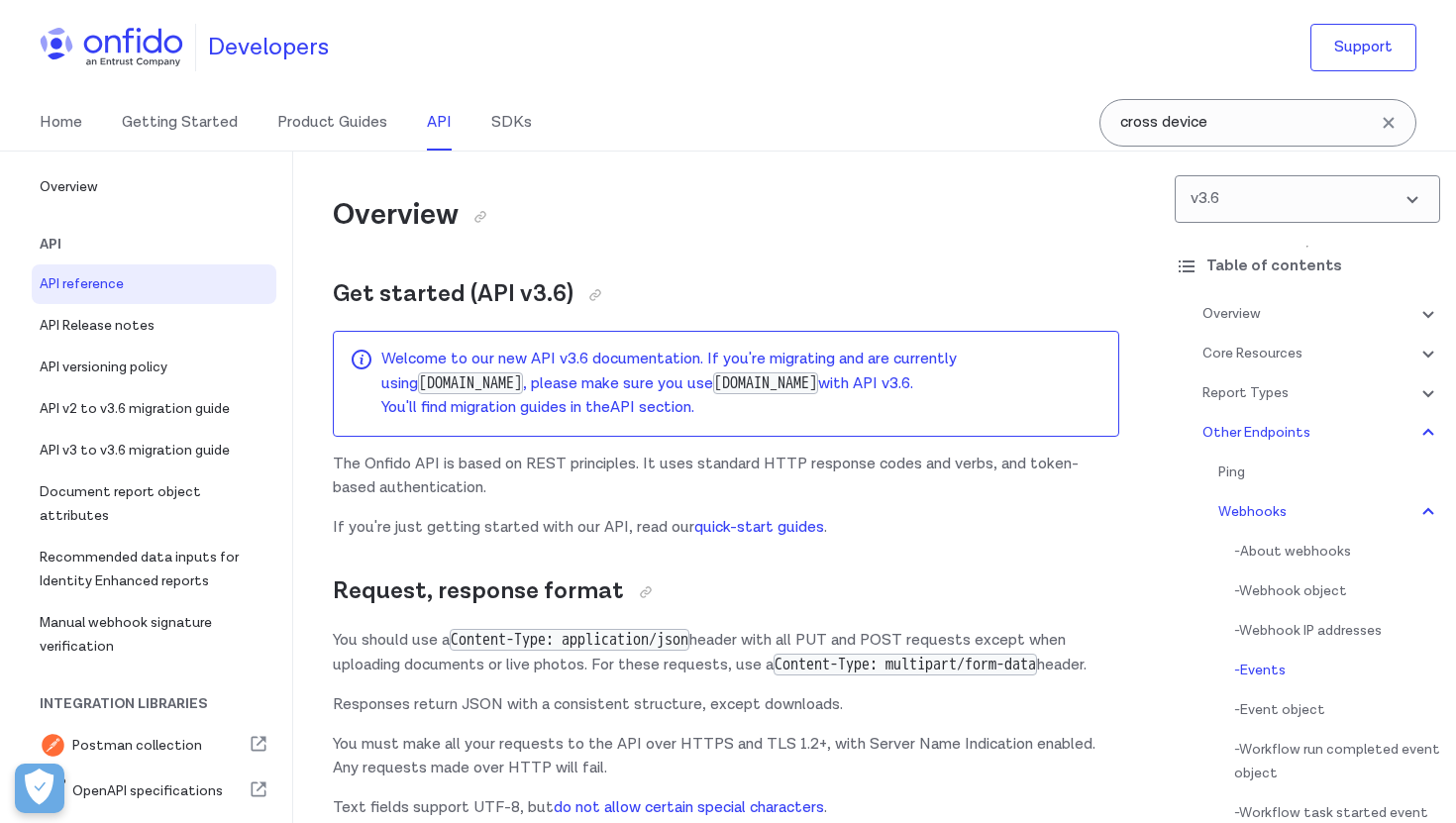 scroll, scrollTop: 185803, scrollLeft: 0, axis: vertical 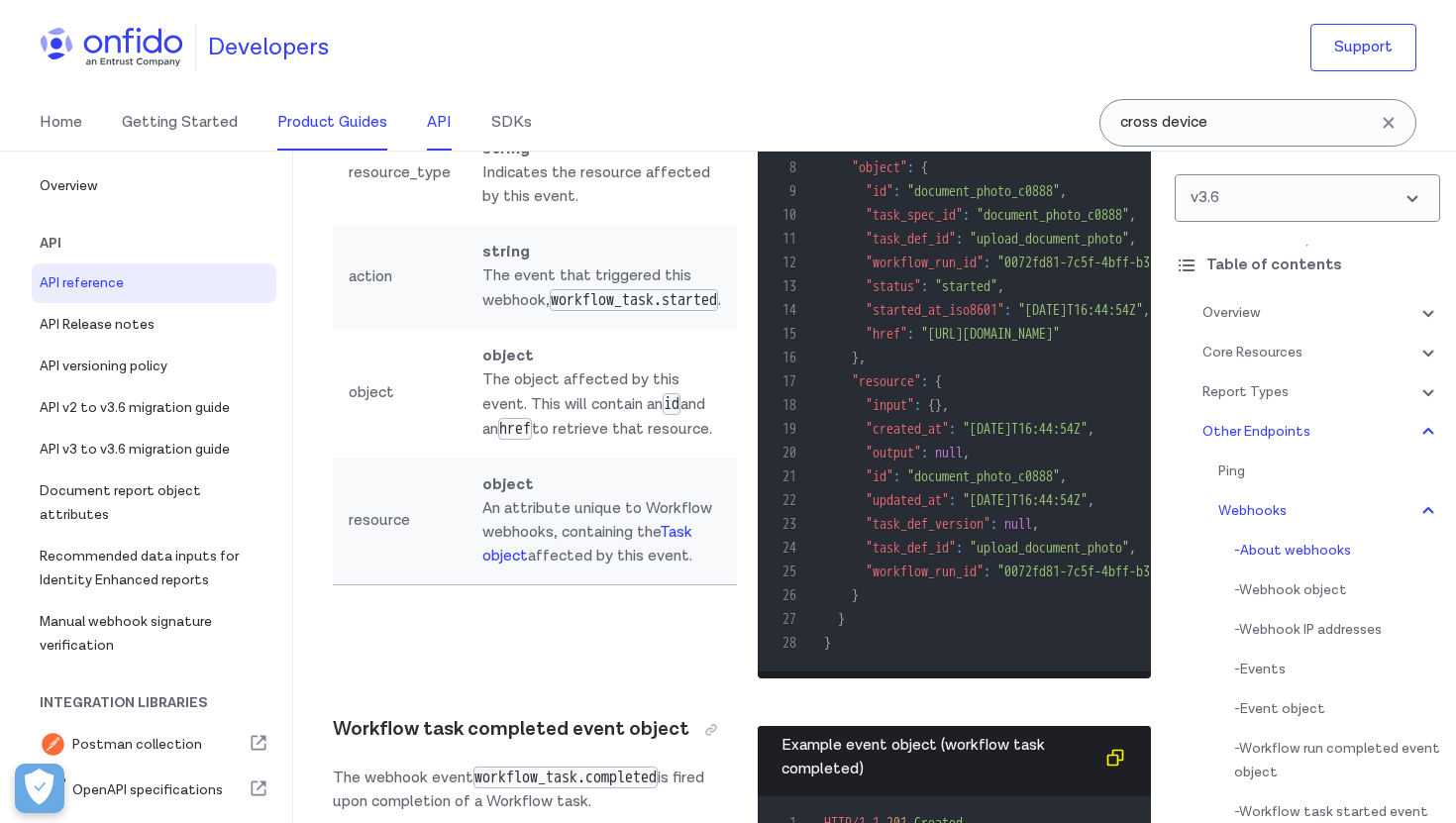 click on "Product Guides" at bounding box center [332, 123] 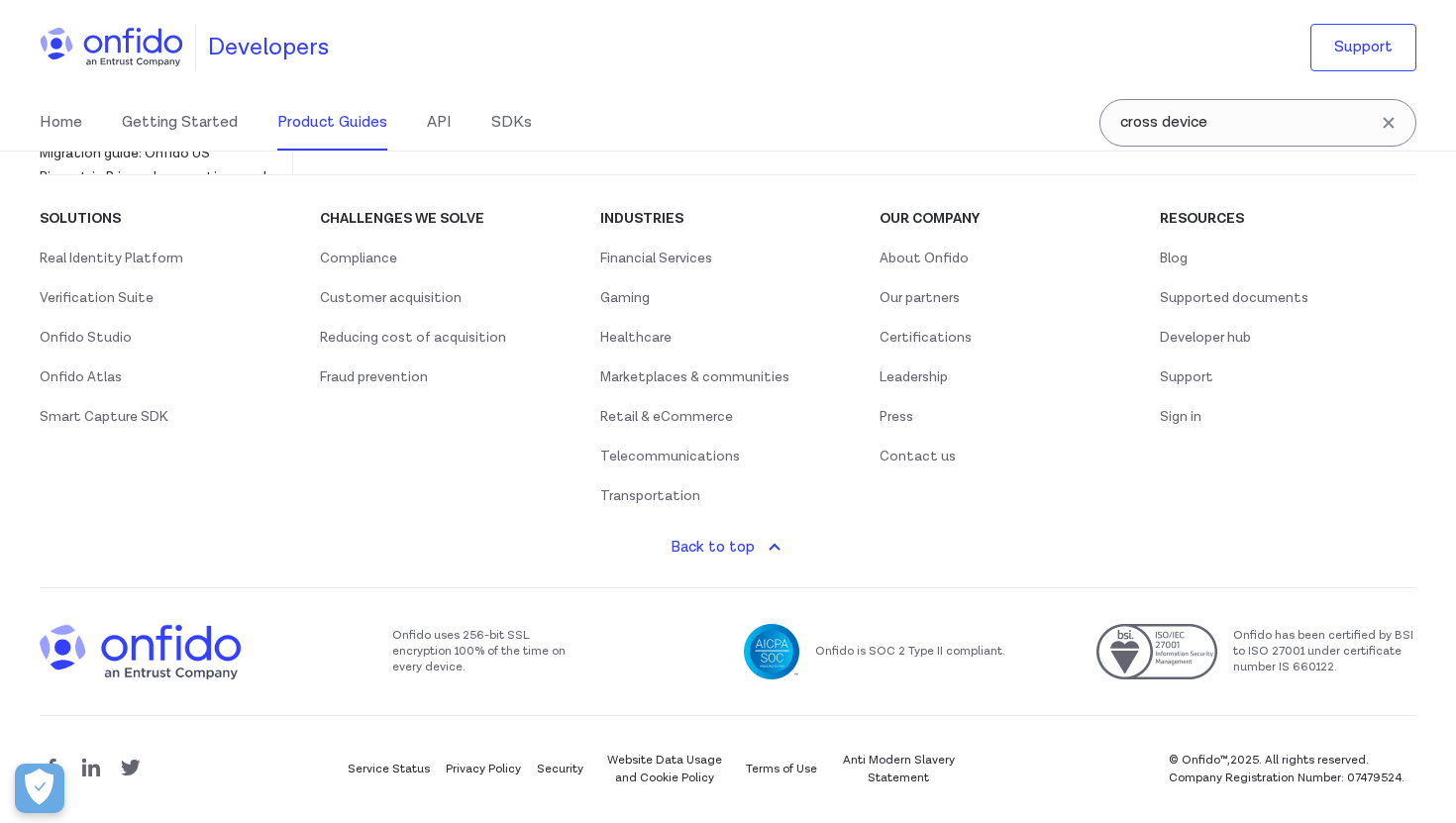 scroll, scrollTop: 0, scrollLeft: 0, axis: both 